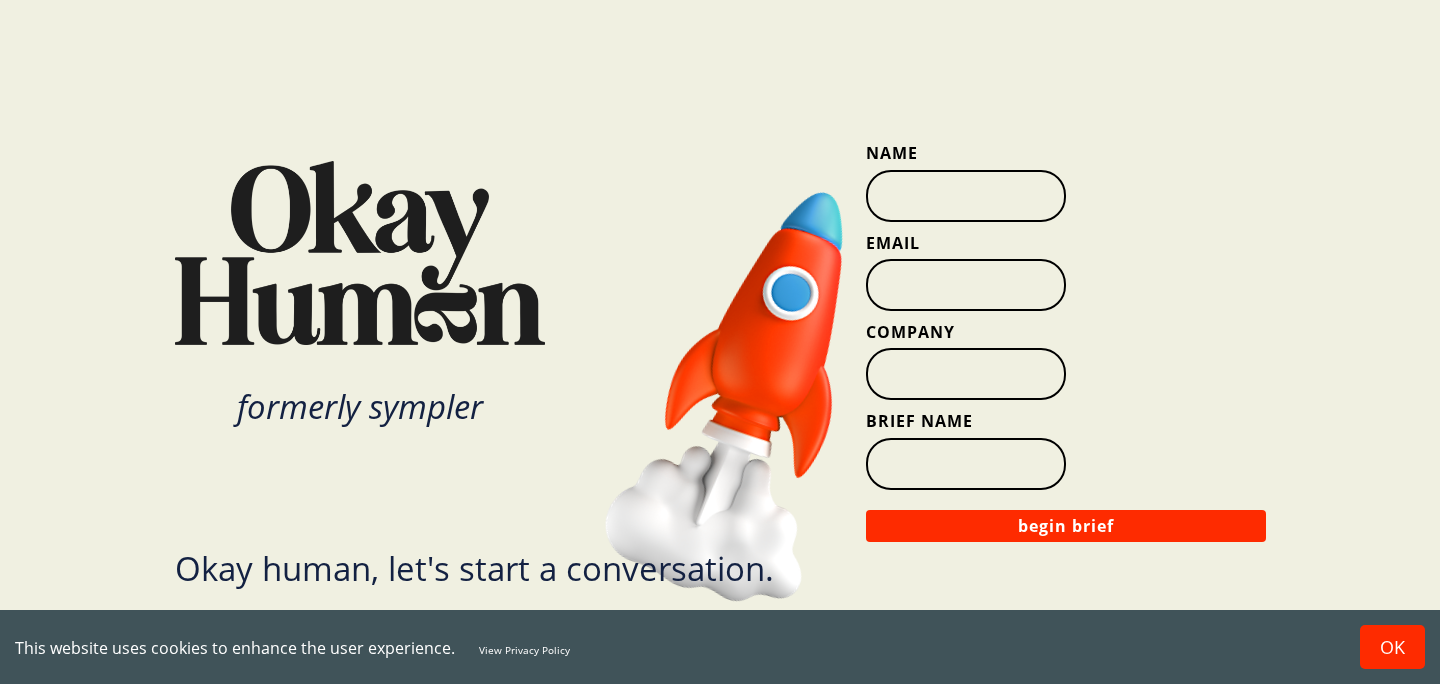 scroll, scrollTop: 0, scrollLeft: 0, axis: both 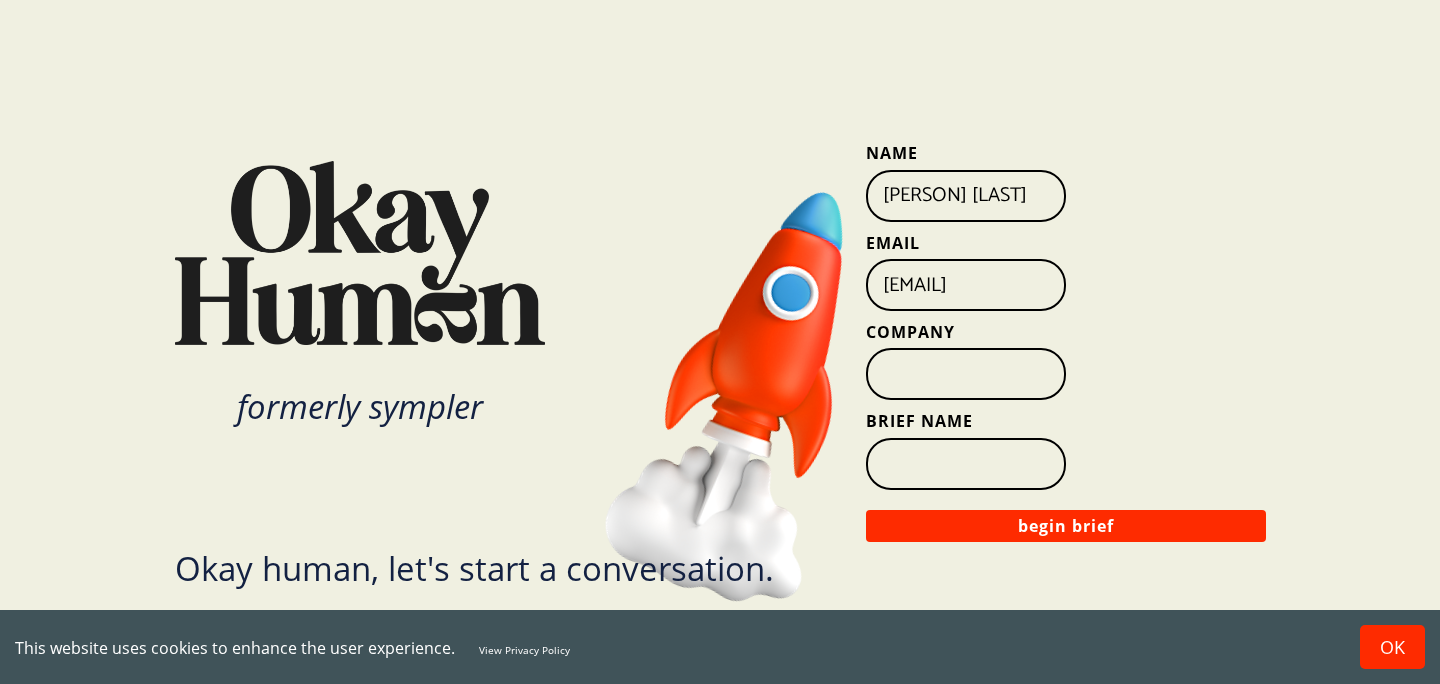 click on "Company" at bounding box center (966, 374) 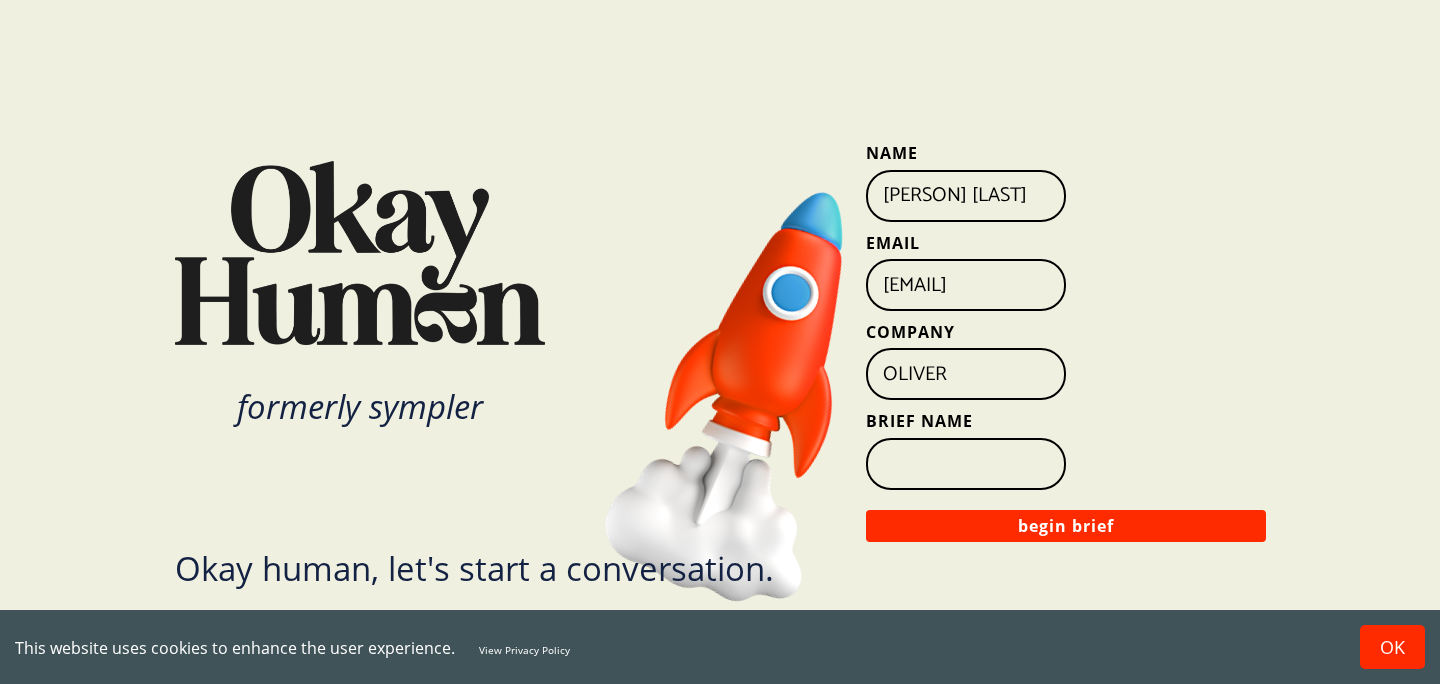 click on "Brief Name" at bounding box center (966, 464) 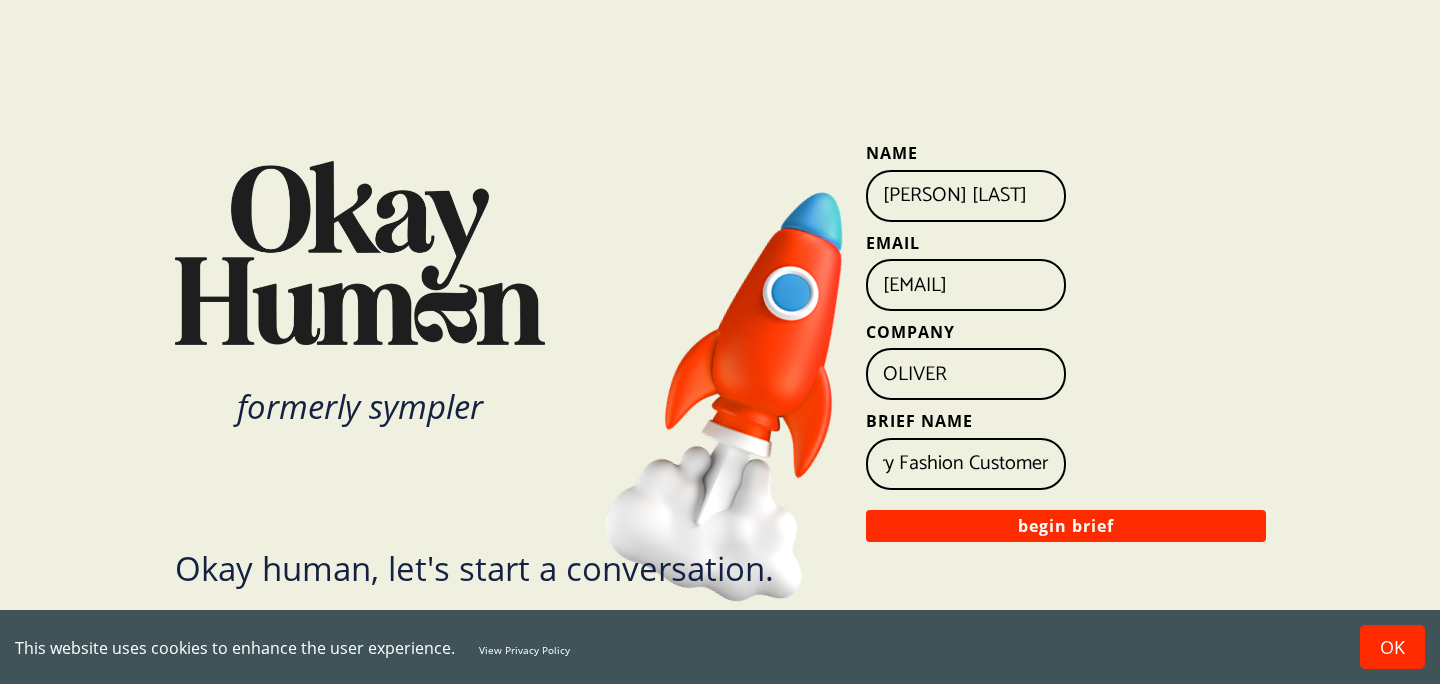 scroll, scrollTop: 0, scrollLeft: 160, axis: horizontal 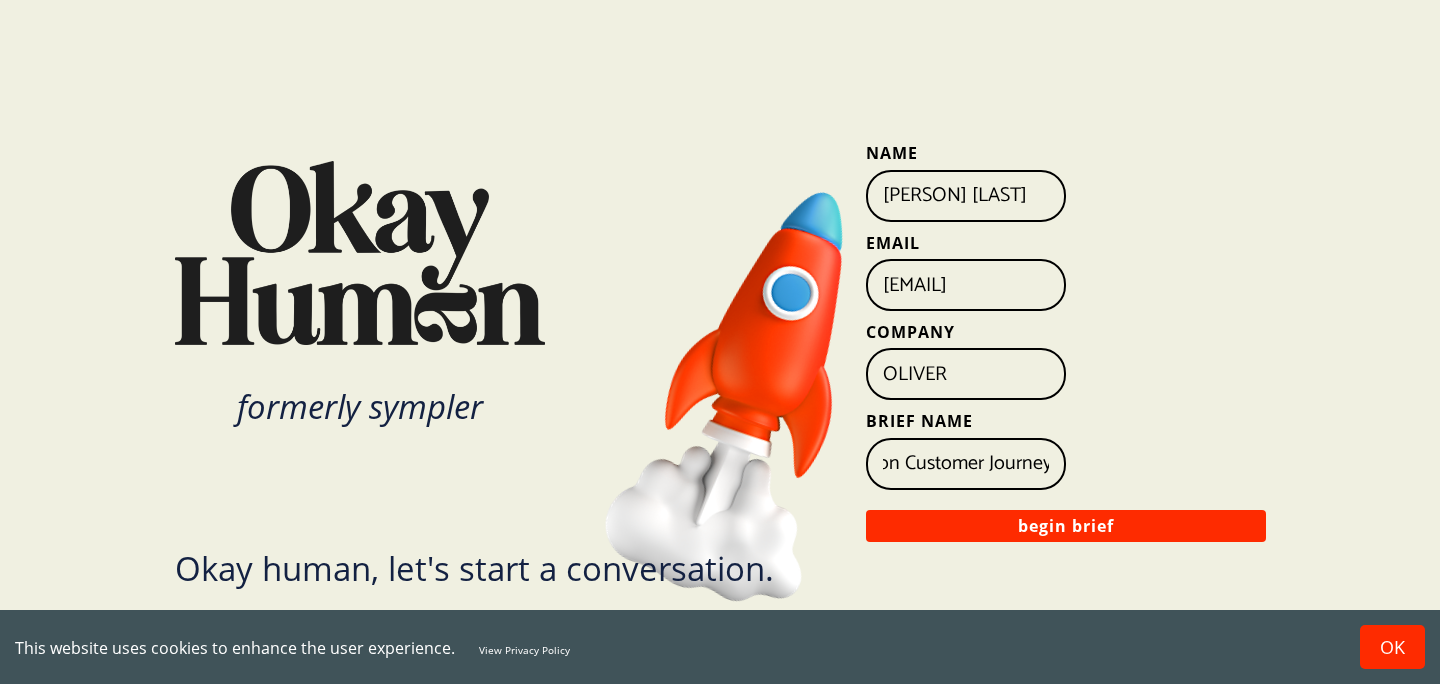 type on "Japan Luxury Fashion Customer Journey" 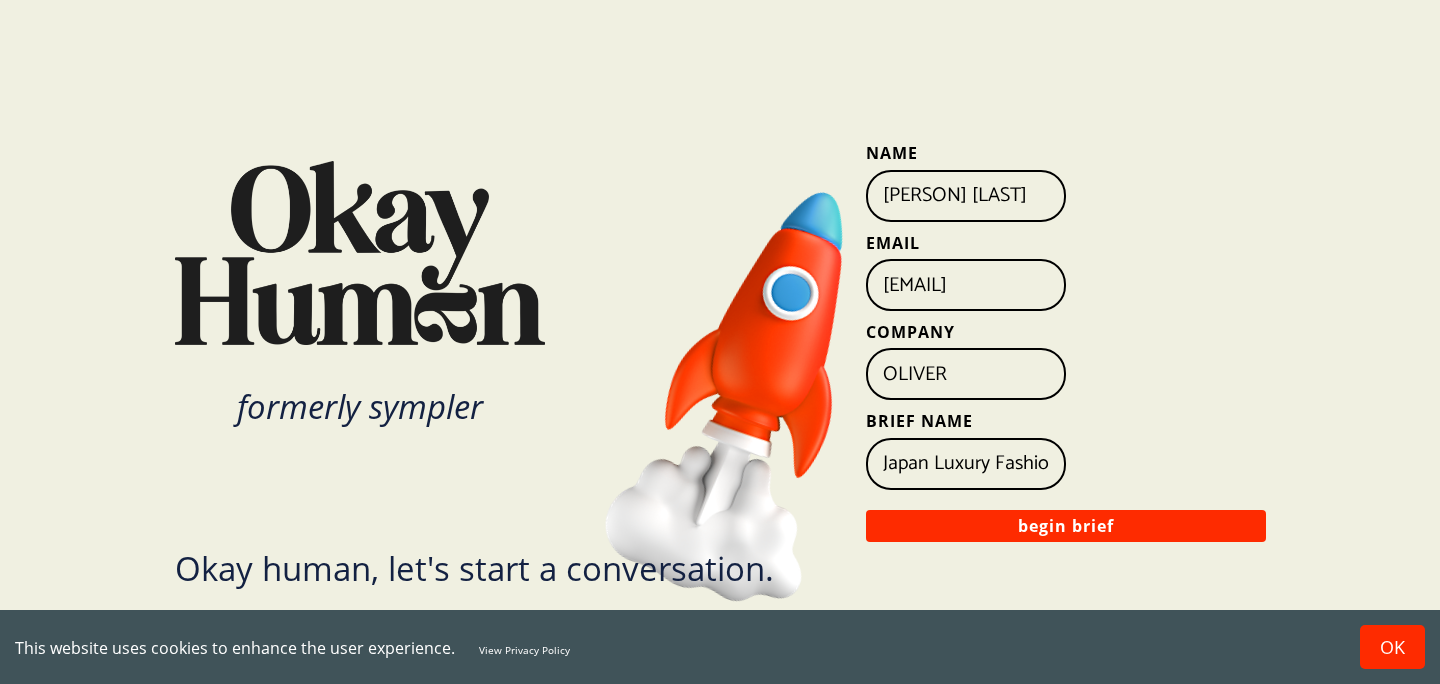 click on "Name [PERSON] [LAST] Email [EMAIL] Company [COMPANY] Brief Name Japan Luxury Fashion Customer Journey begin brief" at bounding box center [1066, 342] 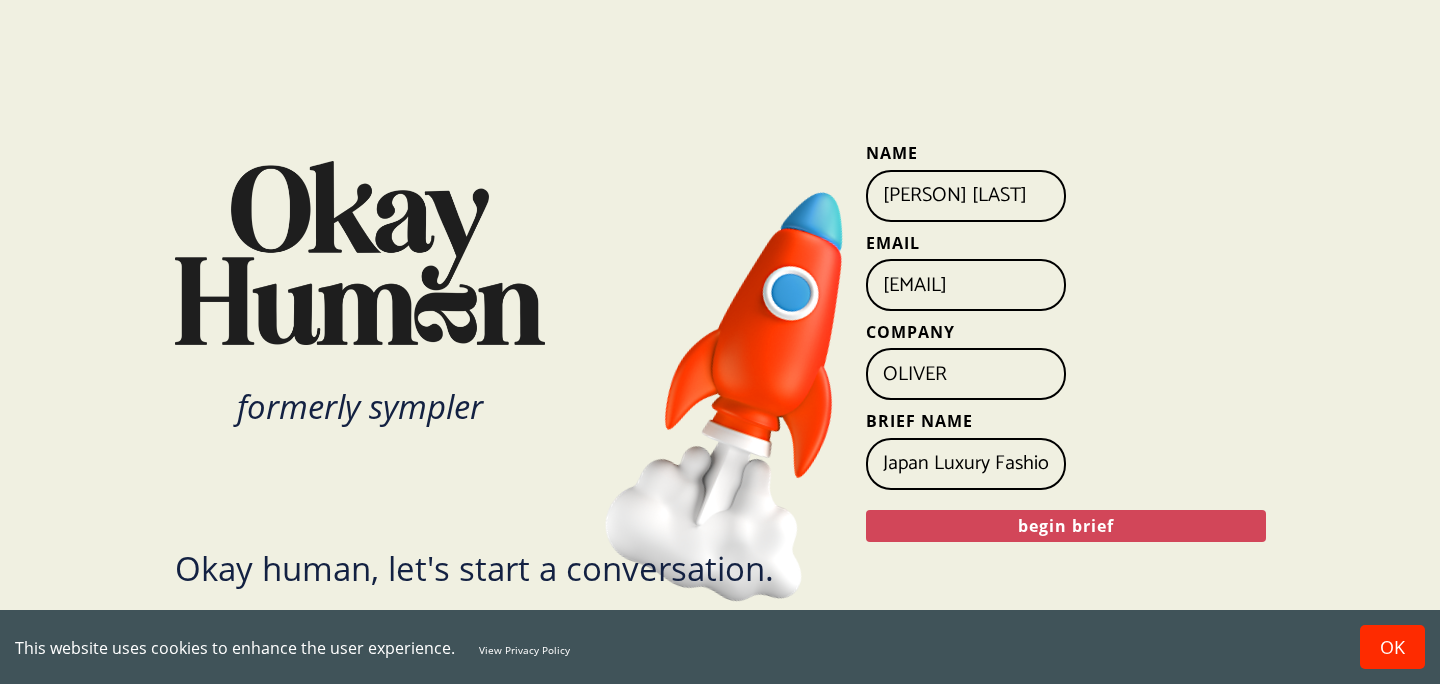 click on "begin brief" at bounding box center [1066, 526] 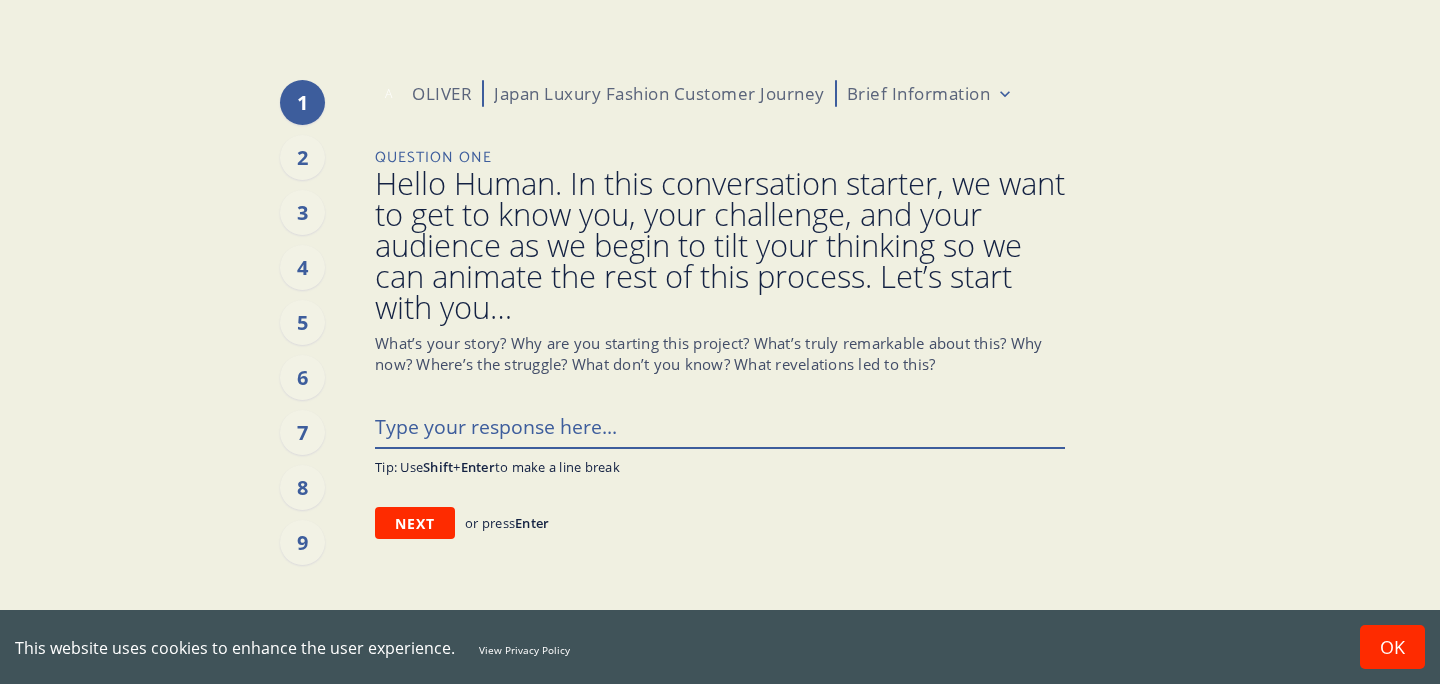 click at bounding box center (720, 426) 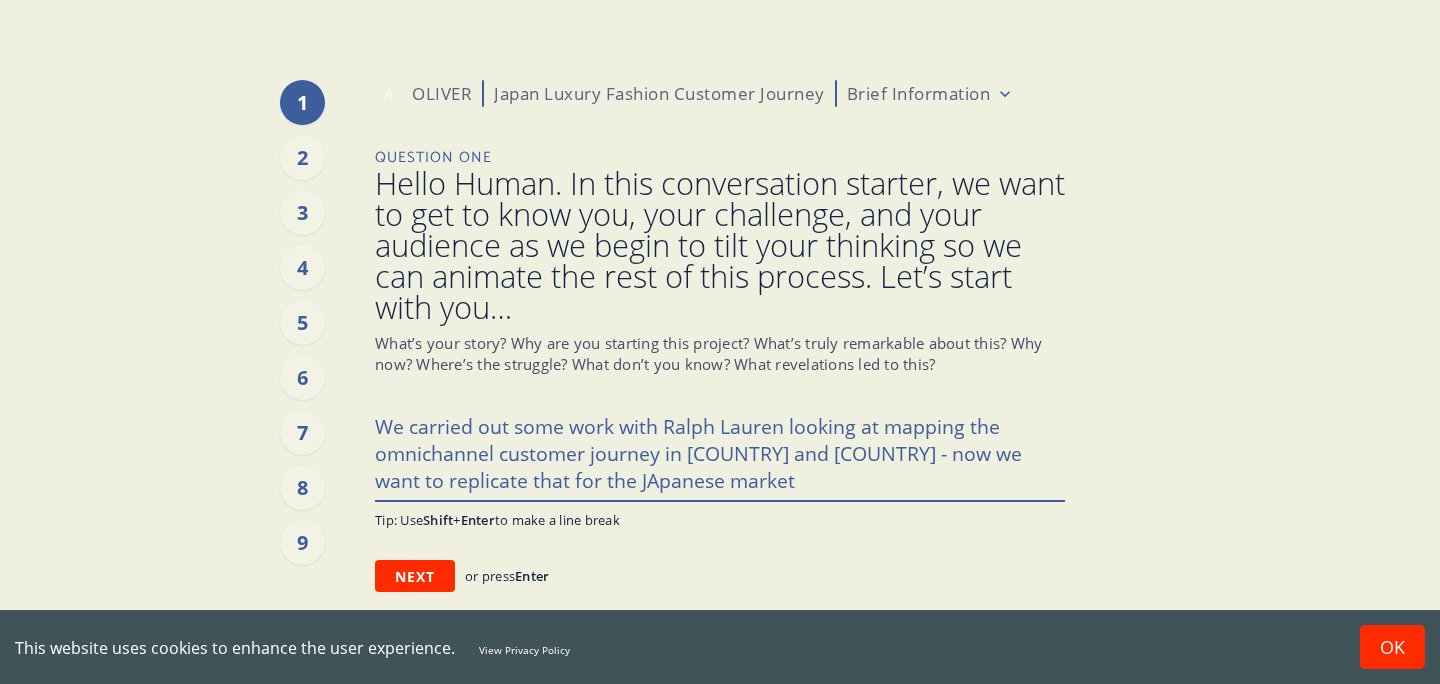 drag, startPoint x: 495, startPoint y: 481, endPoint x: 658, endPoint y: 535, distance: 171.71198 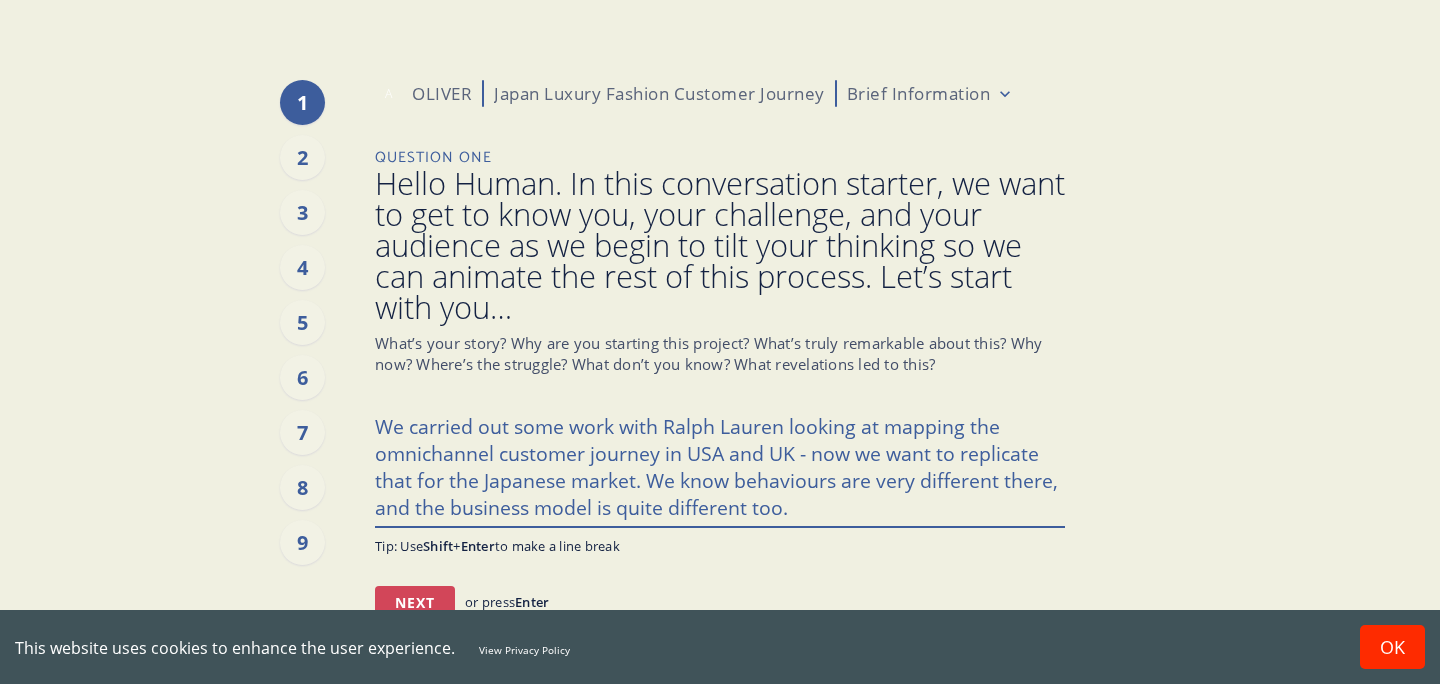 type on "We carried out some work with Ralph Lauren looking at mapping the omnichannel customer journey in USA and UK - now we want to replicate that for the Japanese market. We know behaviours are very different there, and the business model is quite different too." 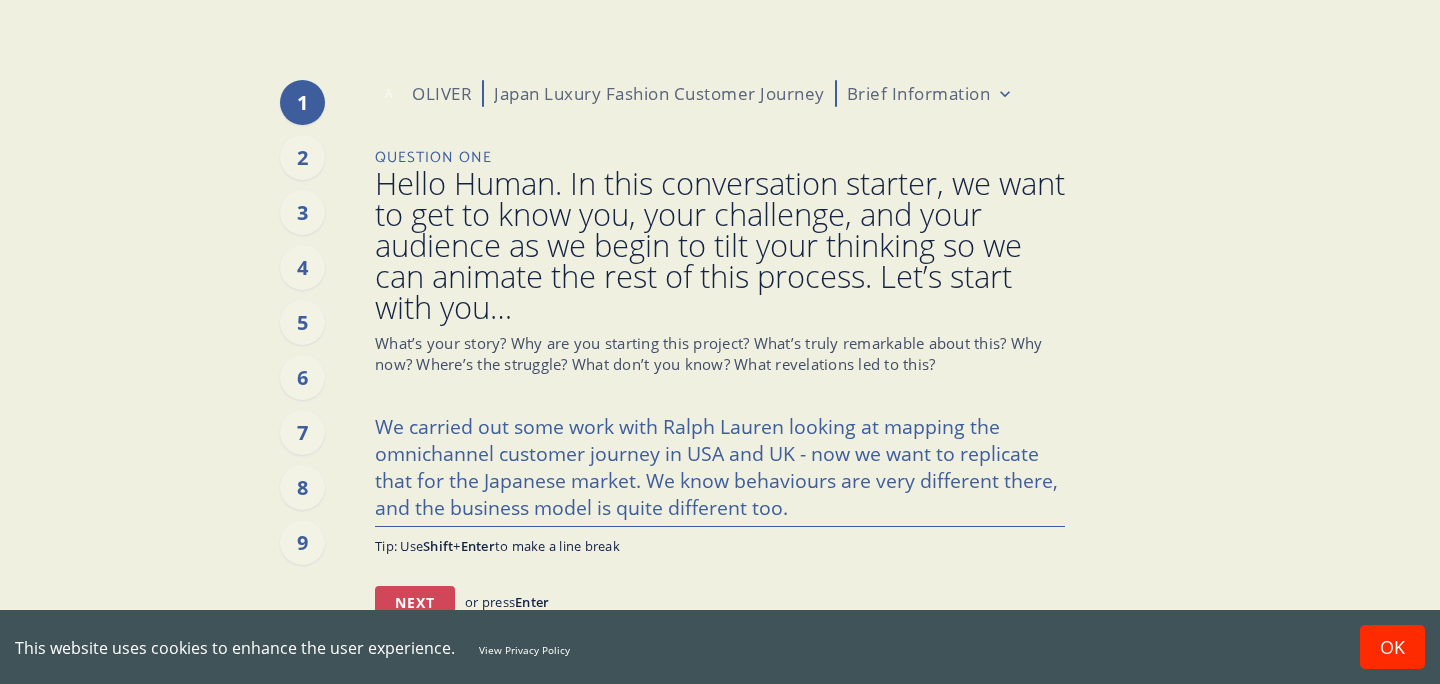 click on "Next" at bounding box center [415, 602] 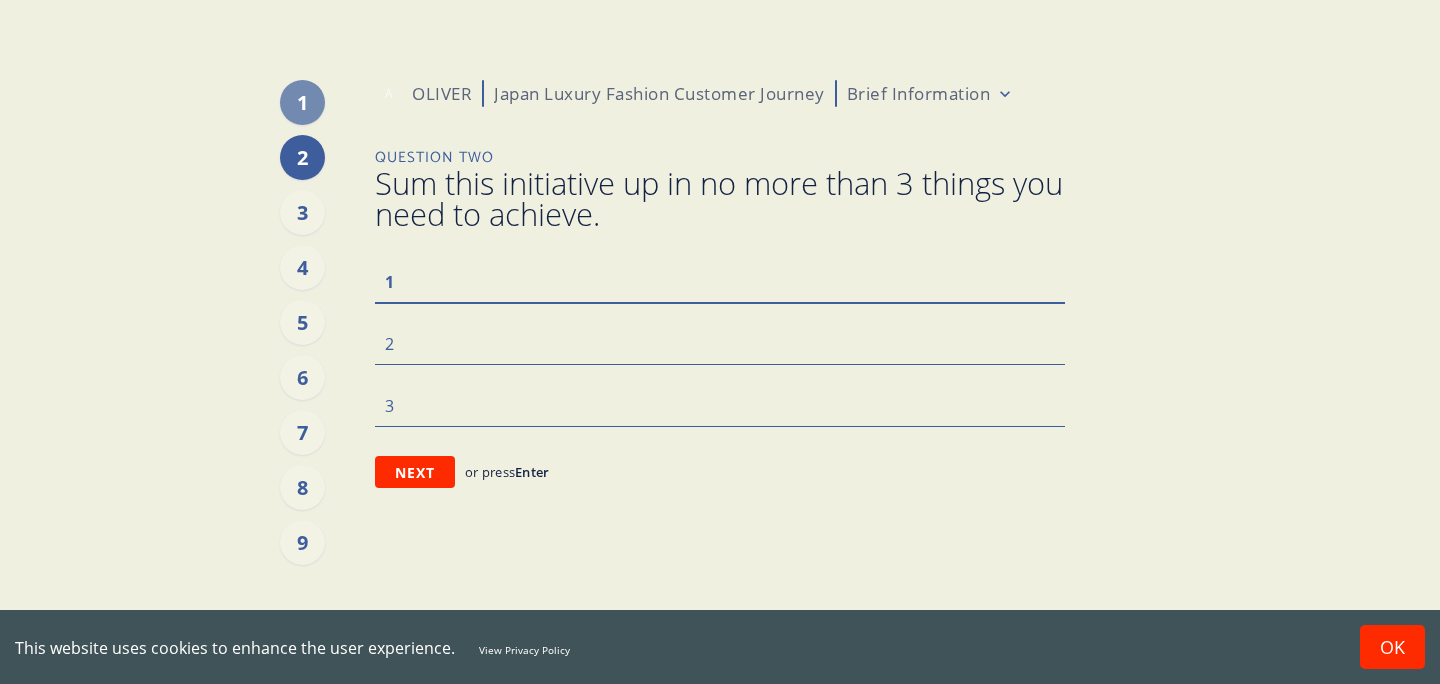 paste on "understand the Japanese customer journey in luxury fashion" 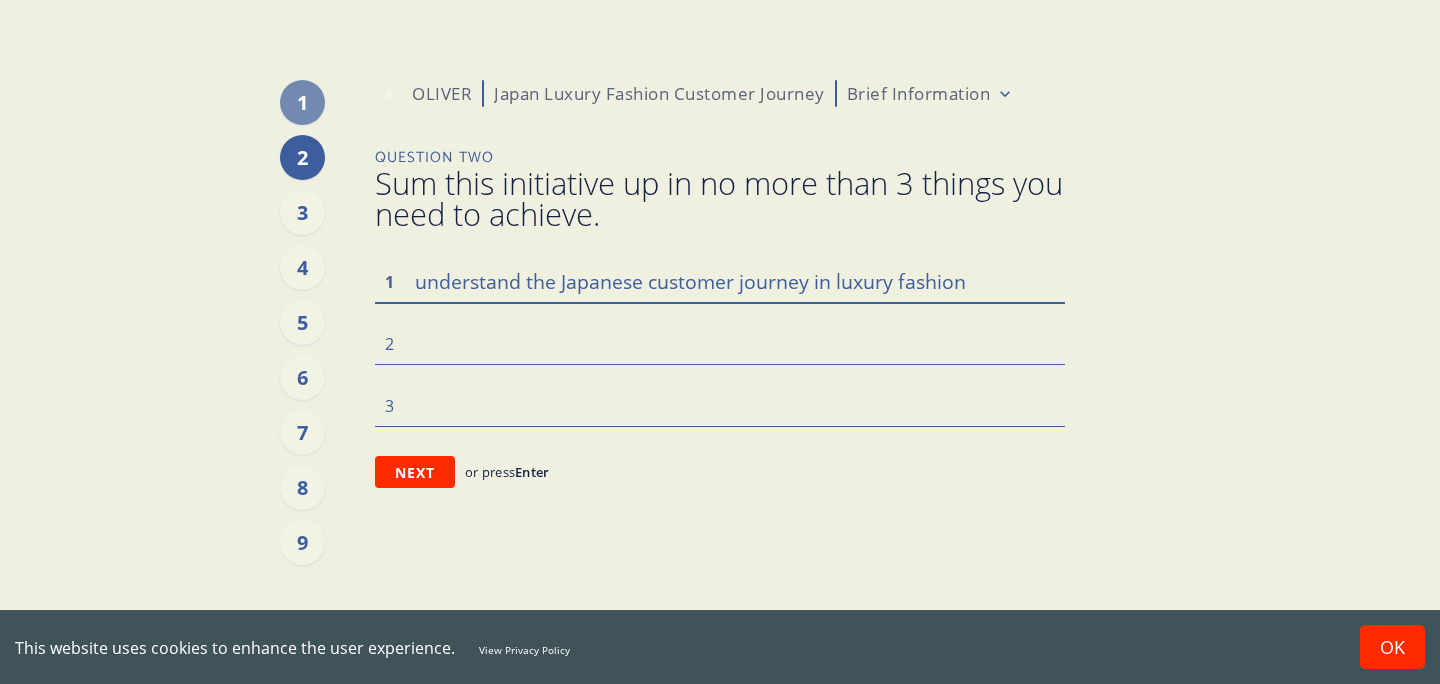 type on "understand the Japanese customer journey in luxury fashion" 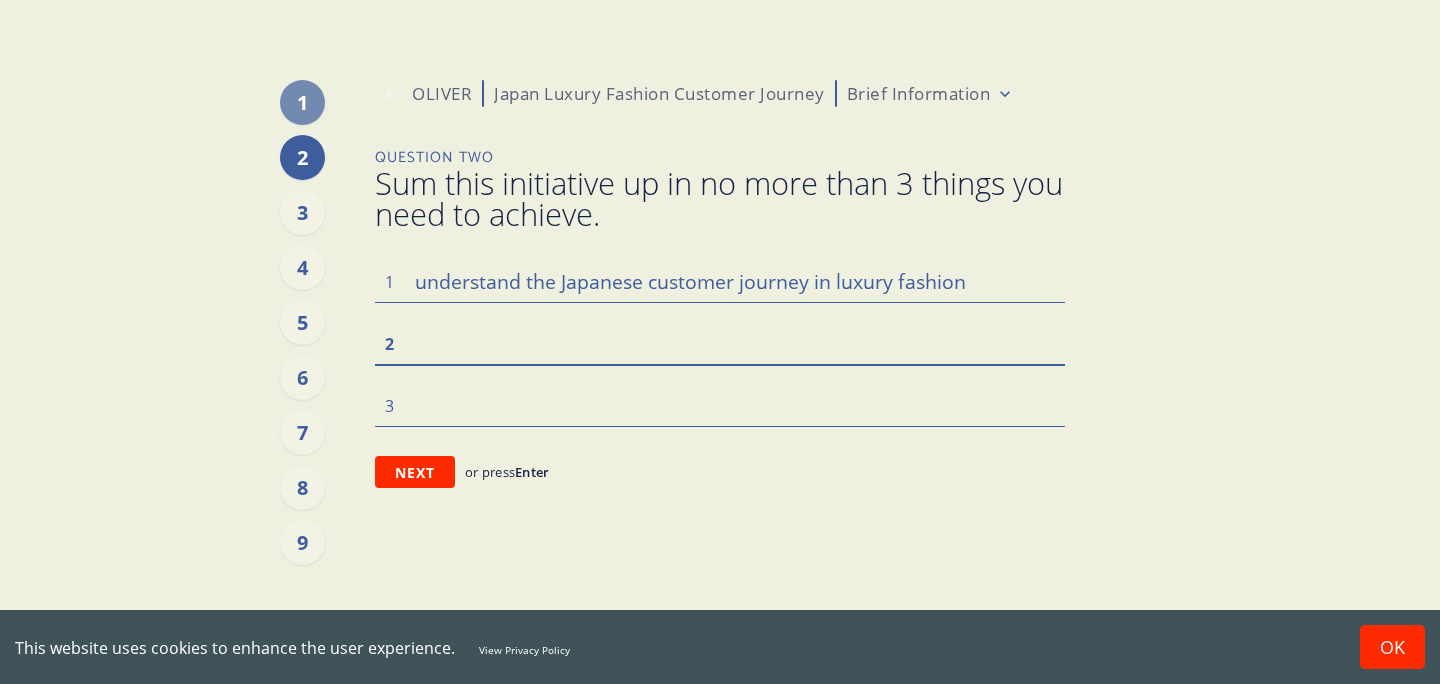 click at bounding box center (720, 281) 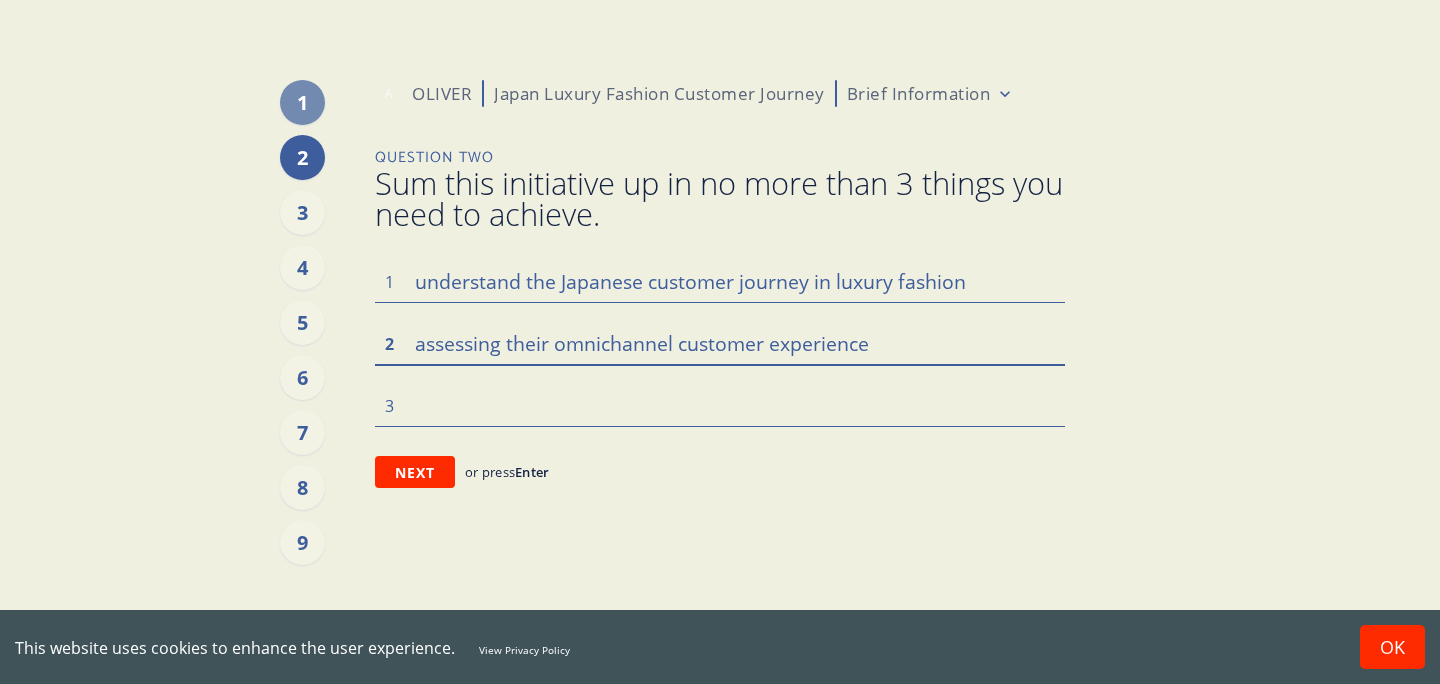 click on "assessing their omnichannel customer experience" at bounding box center [720, 281] 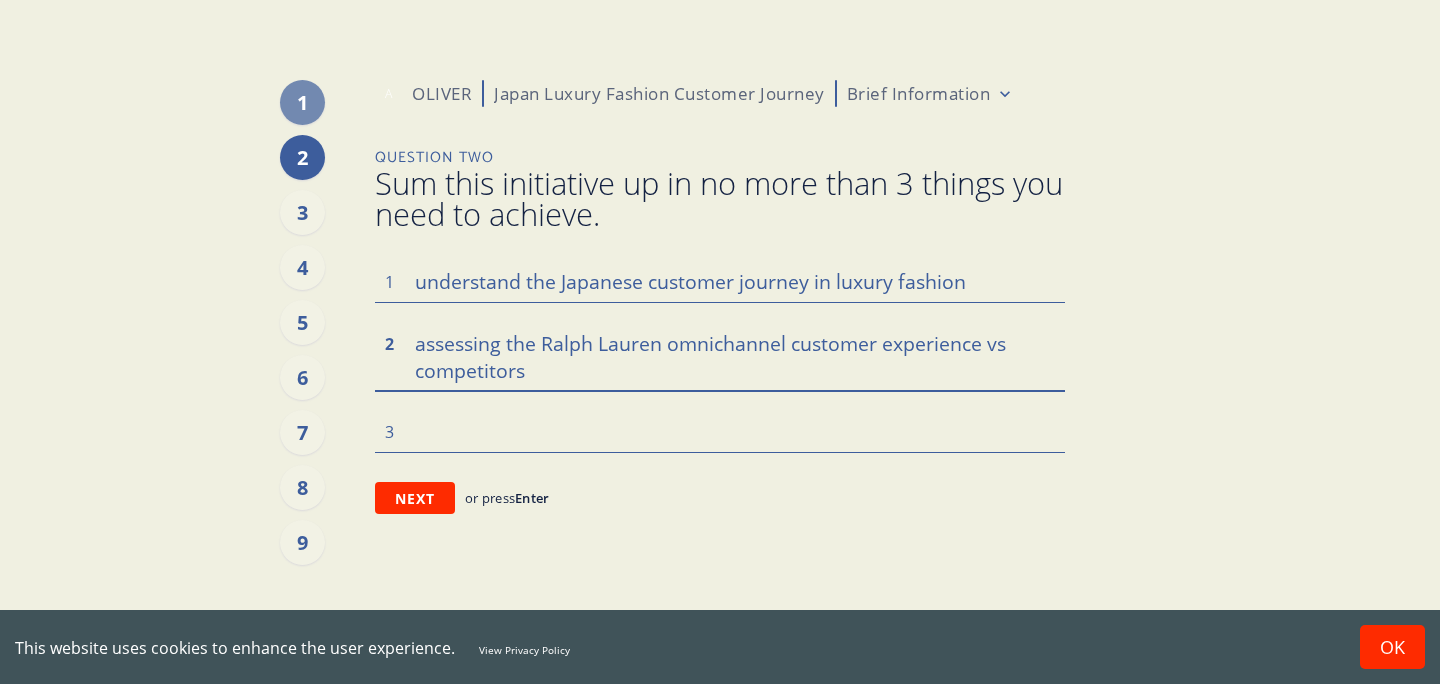 click on "assessing the Ralph Lauren omnichannel customer experience vs competitors" at bounding box center (720, 281) 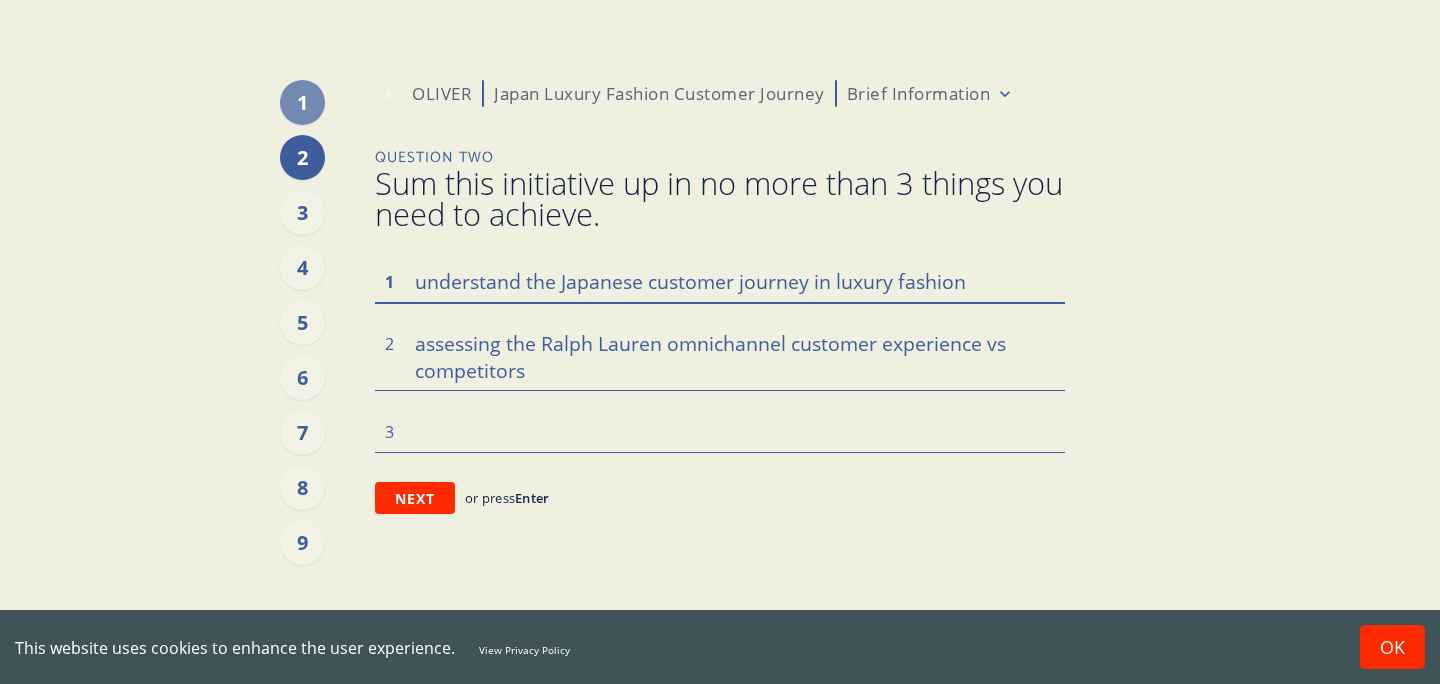 click on "understand the Japanese customer journey in luxury fashion" at bounding box center (720, 281) 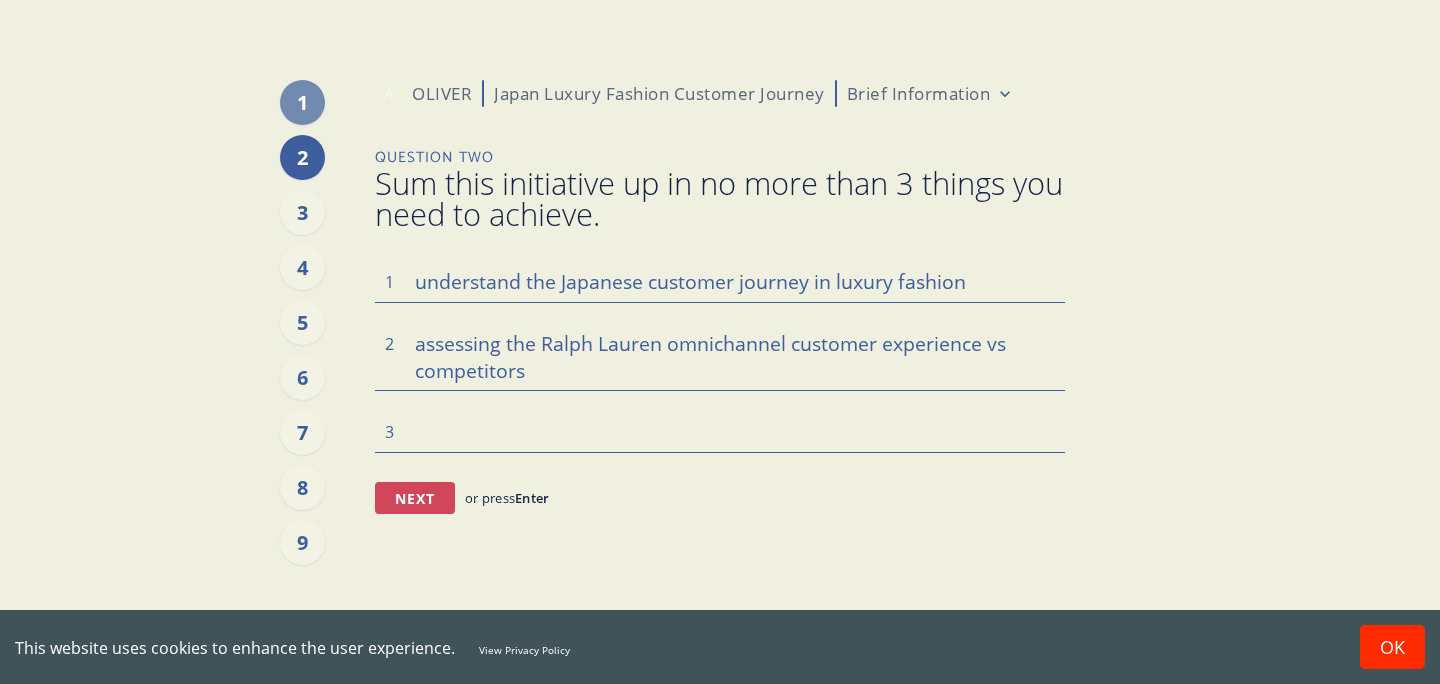 click on "Next" at bounding box center [415, 498] 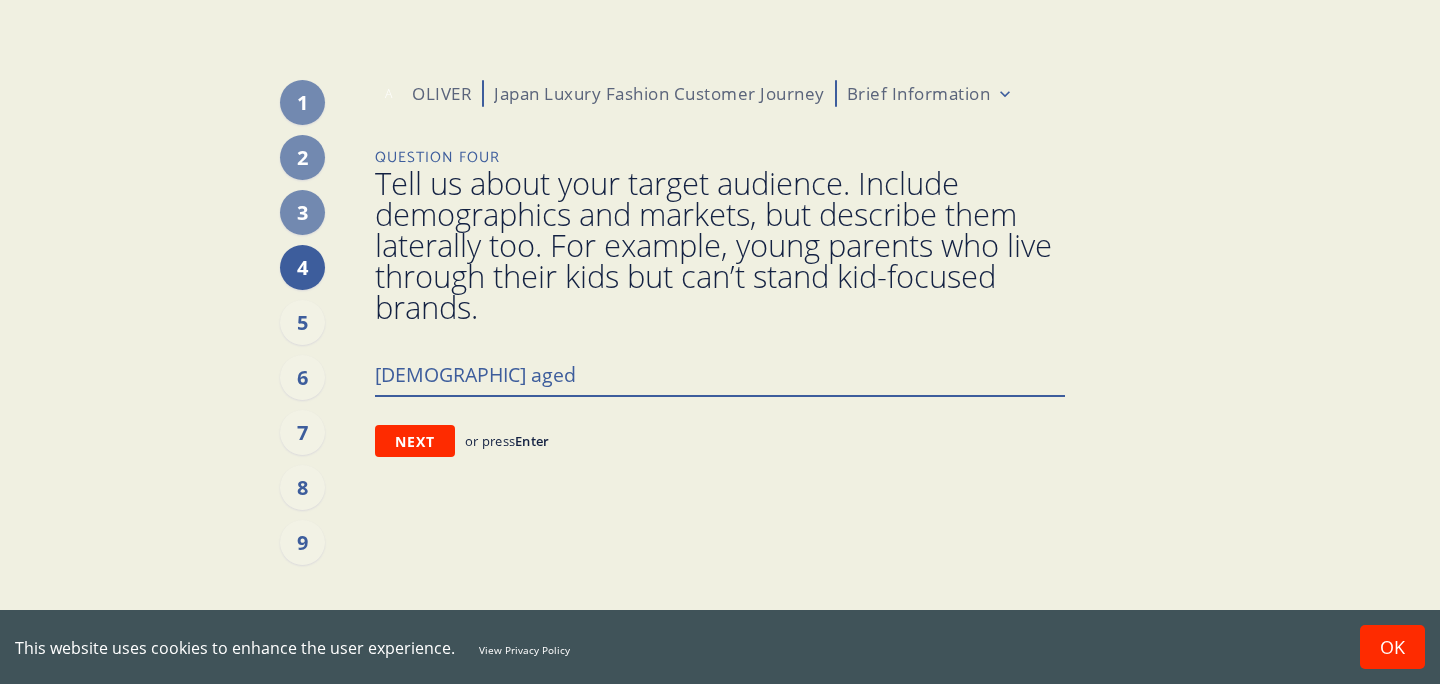 paste on "[AGE]" 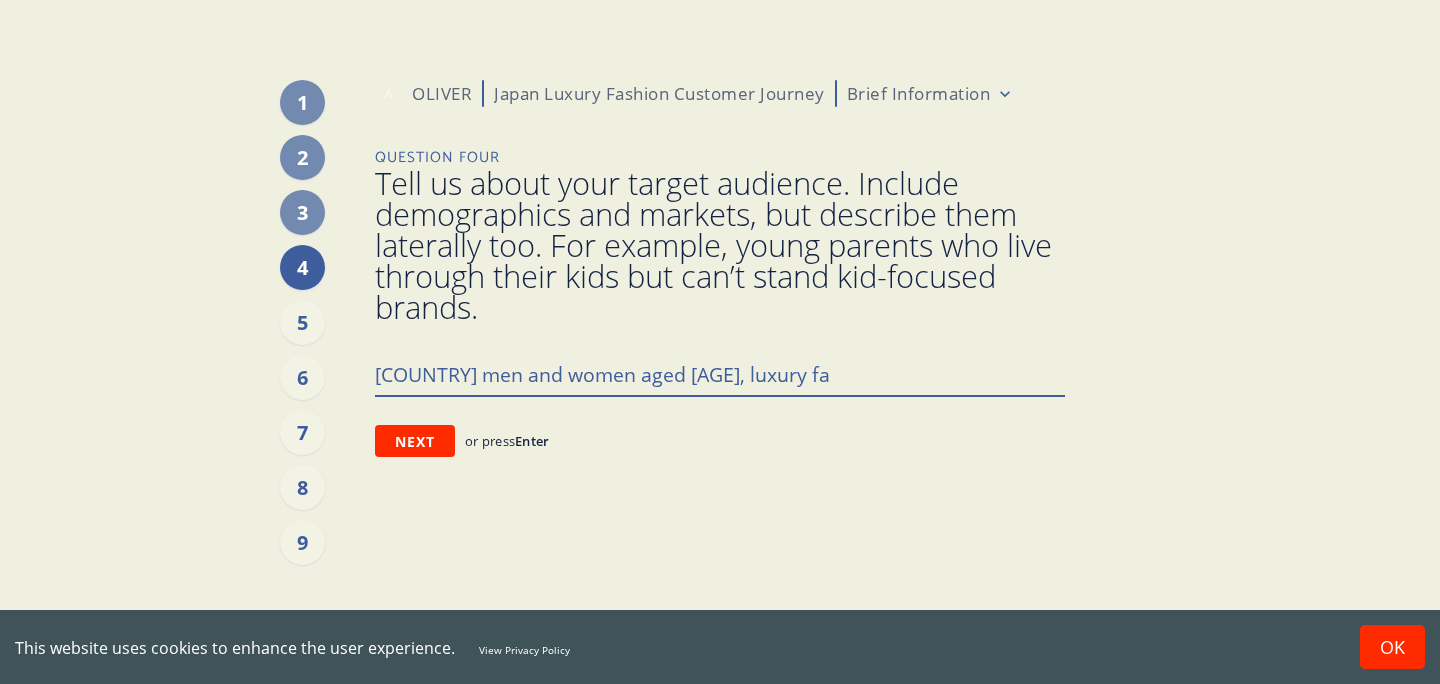 type on "[COUNTRY] men and women aged [AGE]-[AGE], luxury fas" 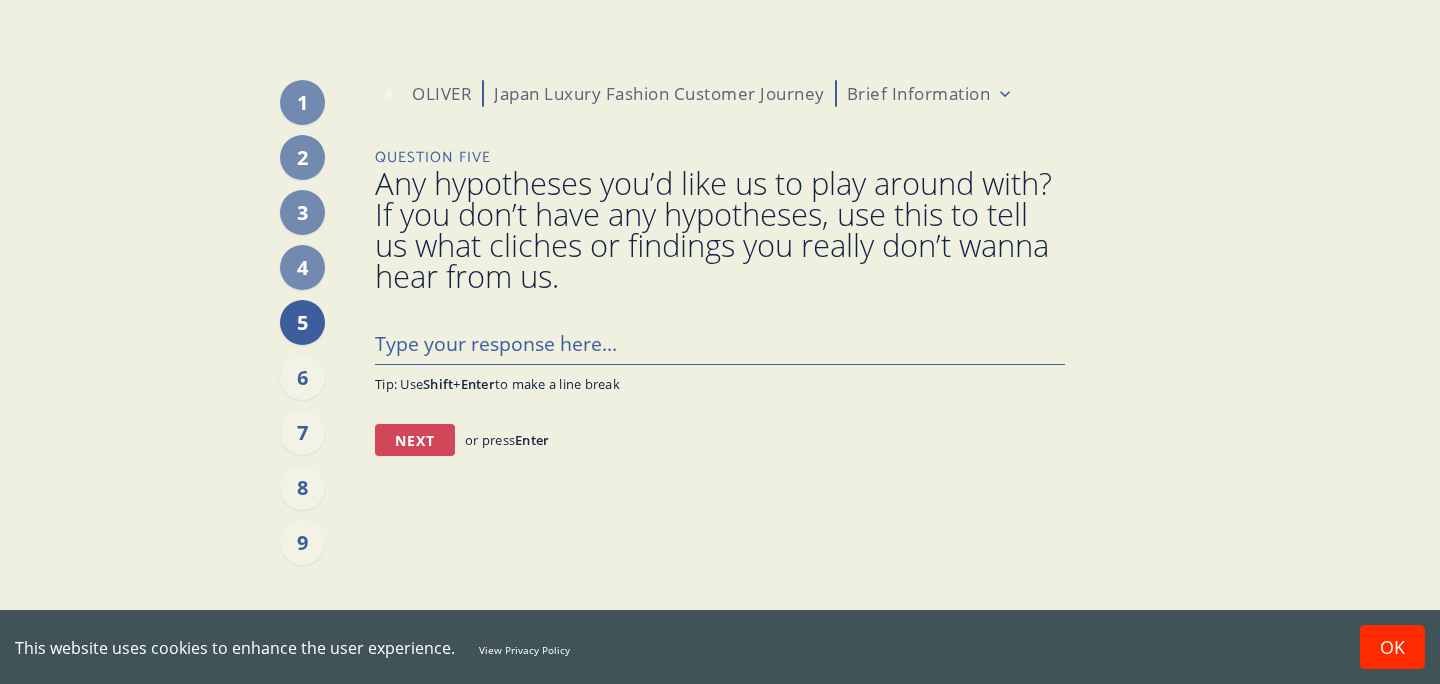 click on "Next" at bounding box center [415, 440] 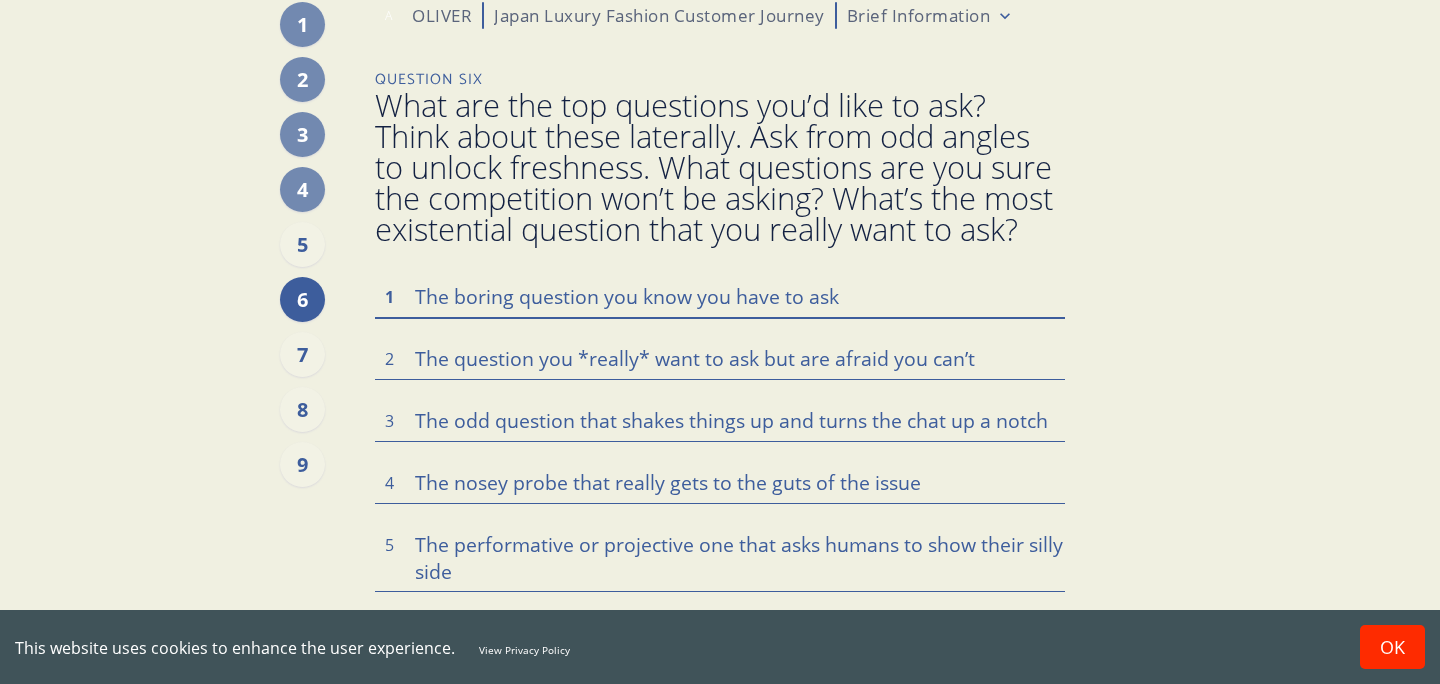 scroll, scrollTop: 127, scrollLeft: 0, axis: vertical 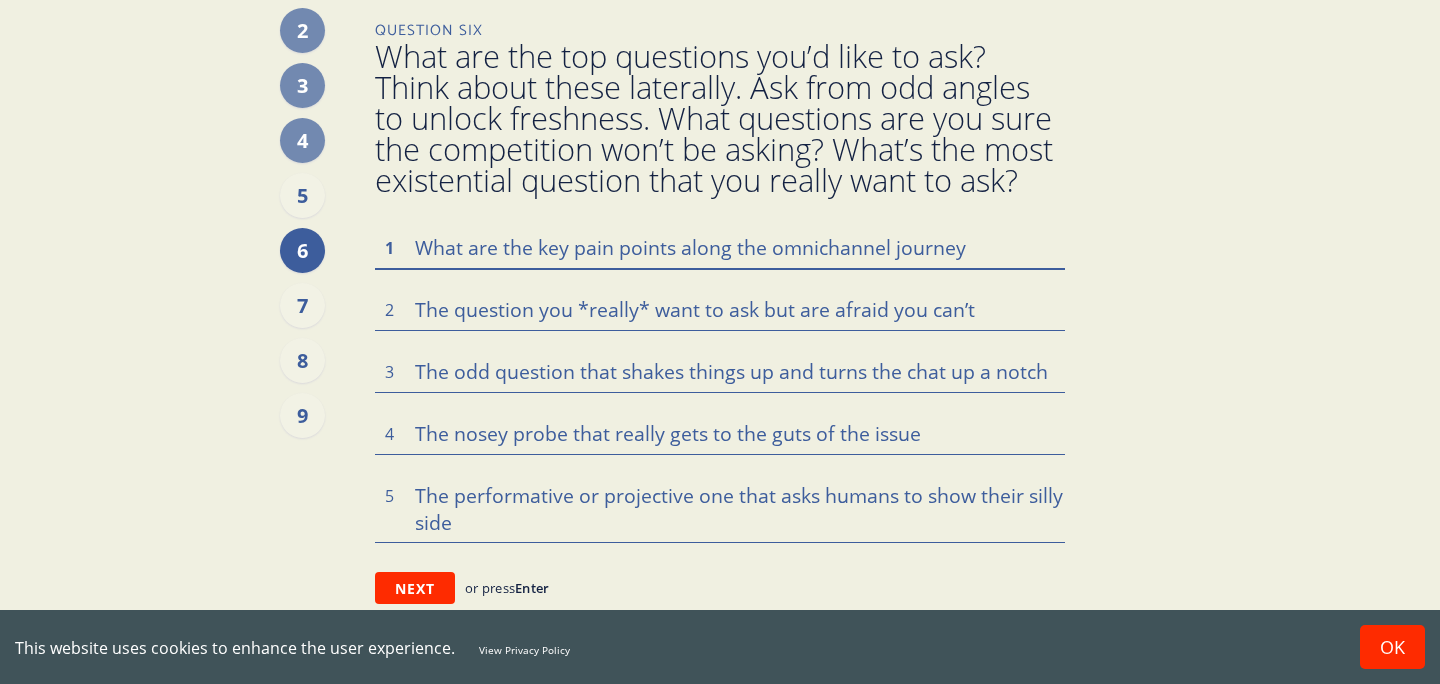 type on "What are the key pain points along the omnichannel journey" 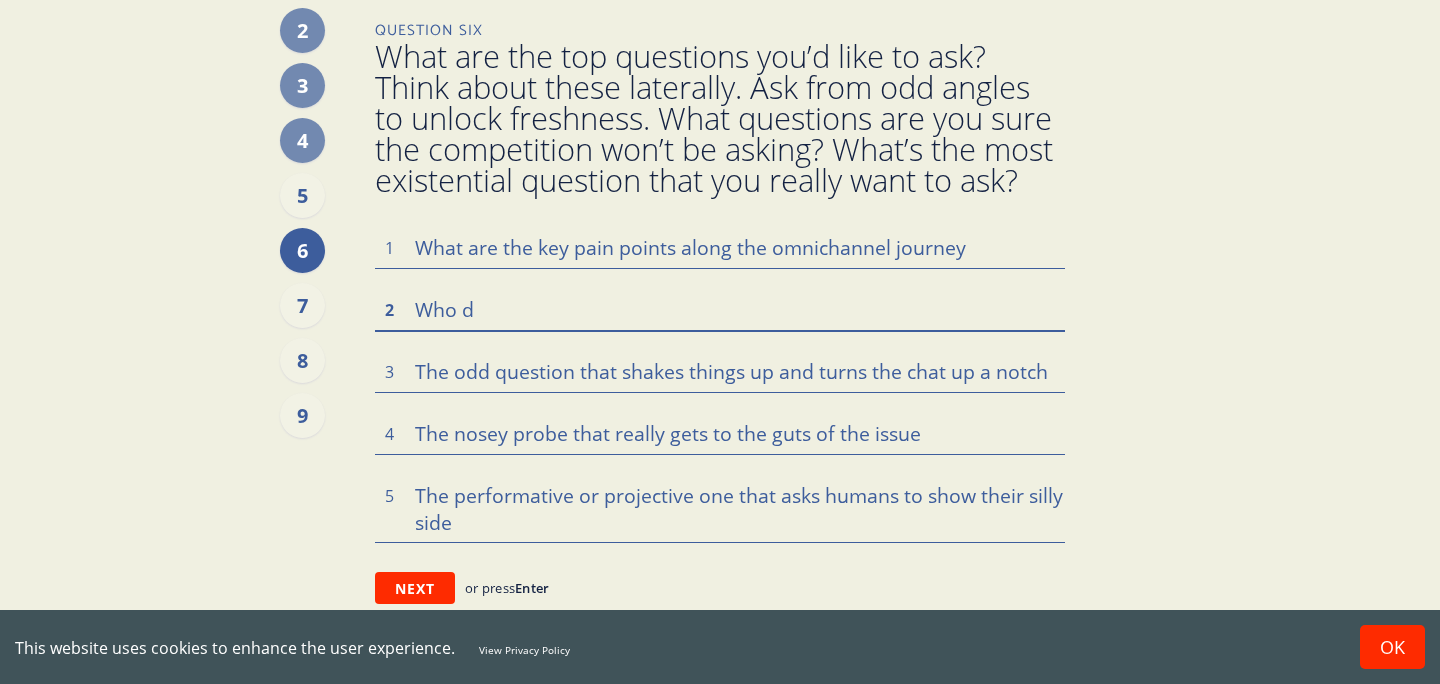 type on "Who do" 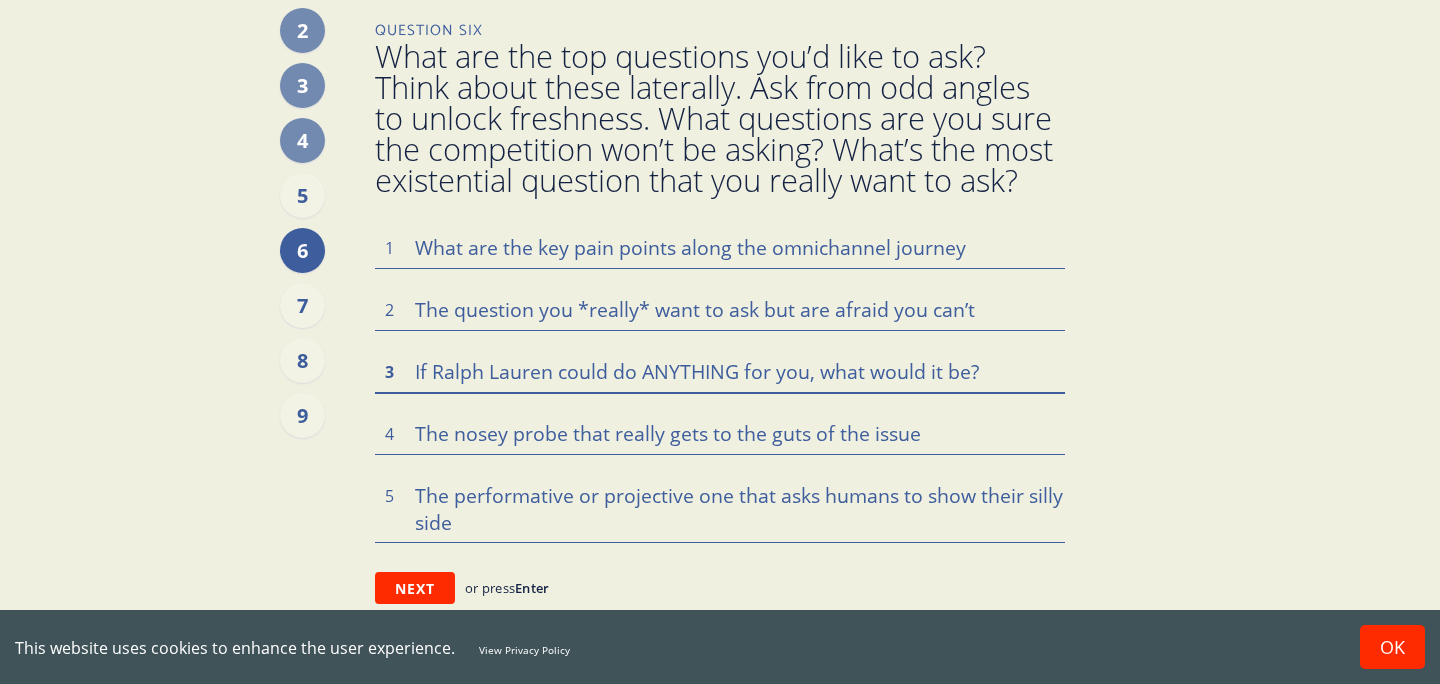 type on "If Ralph Lauren could do ANYTHING for you, what would it be?" 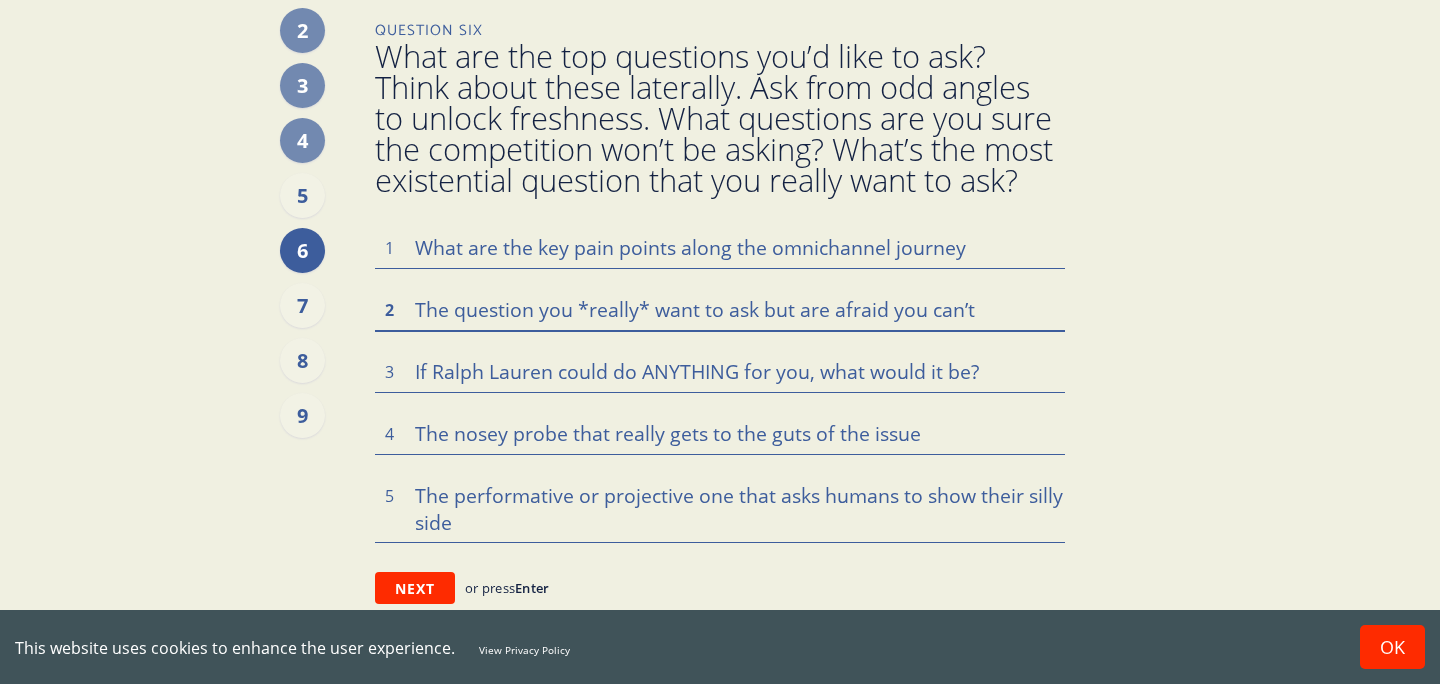 click at bounding box center (720, 247) 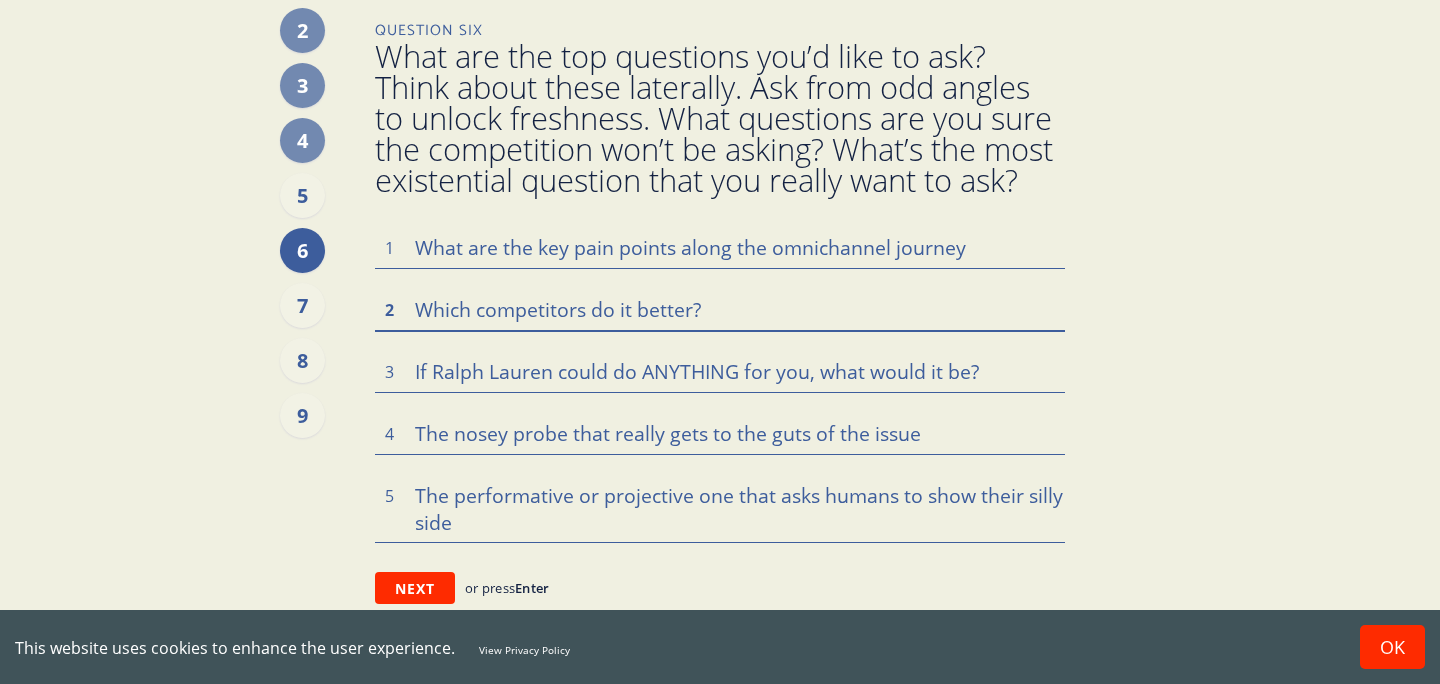 type on "Which competitors do it better?" 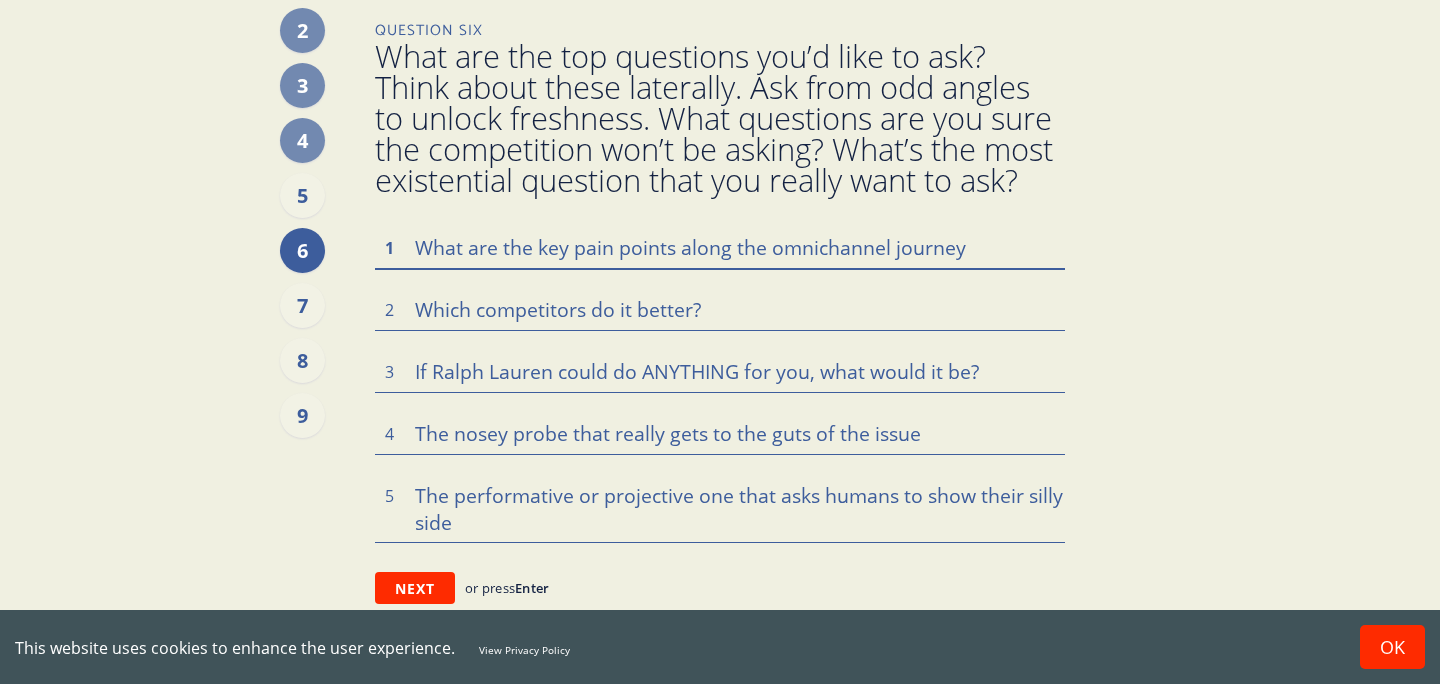 click on "What are the key pain points along the omnichannel journey" at bounding box center [720, 247] 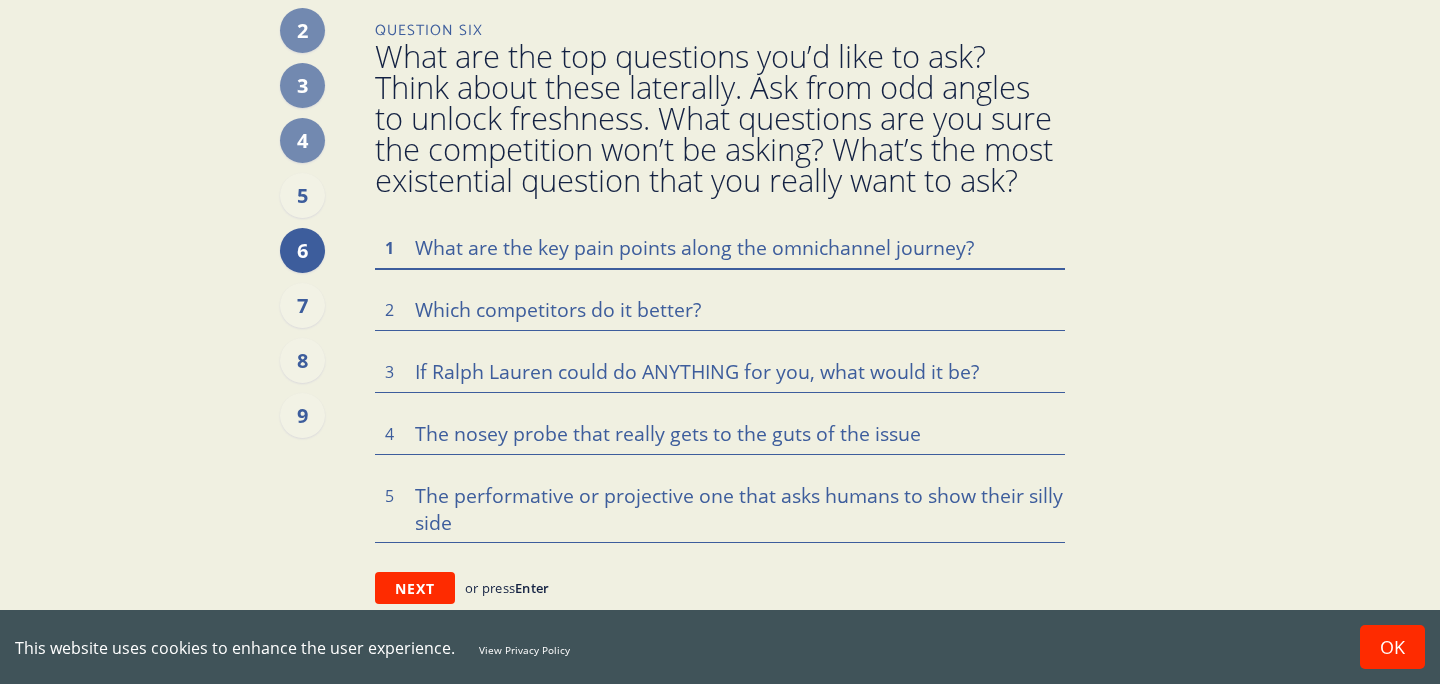 type on "What are the key pain points along the omnichannel journey?" 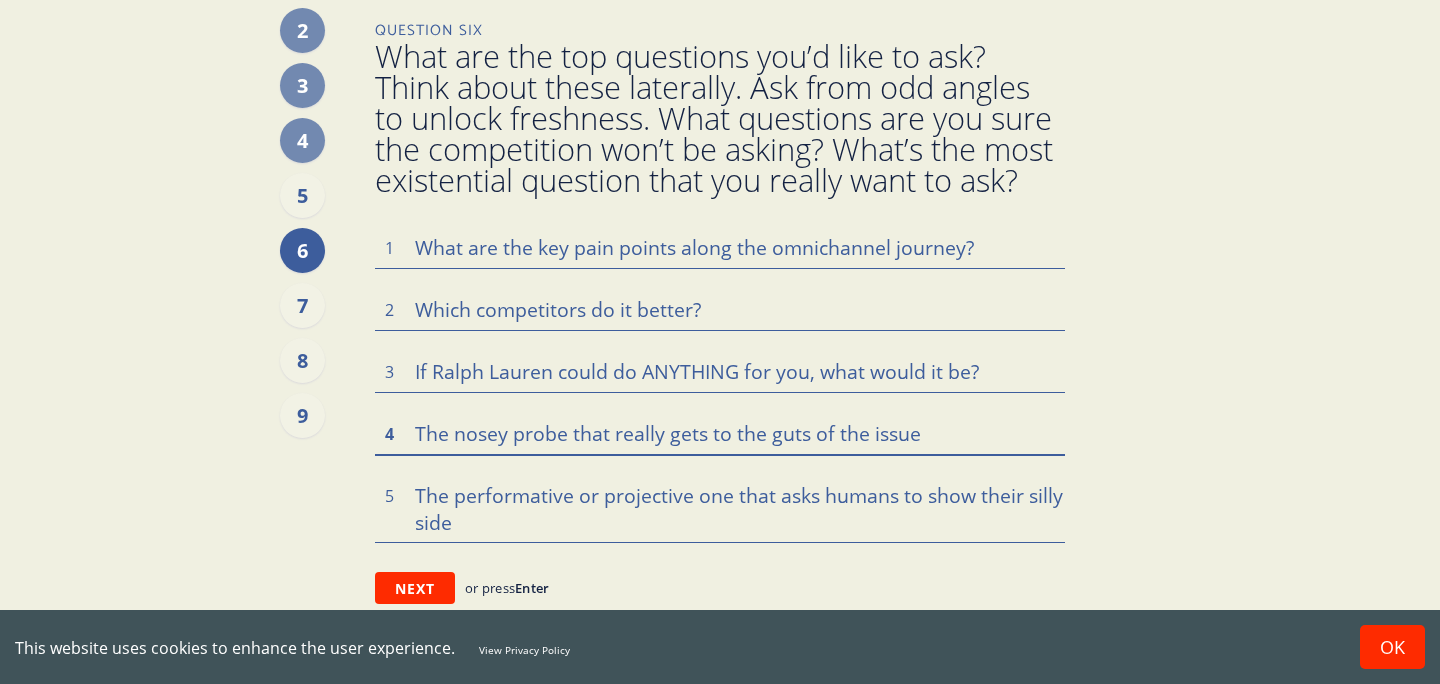 click at bounding box center (720, 247) 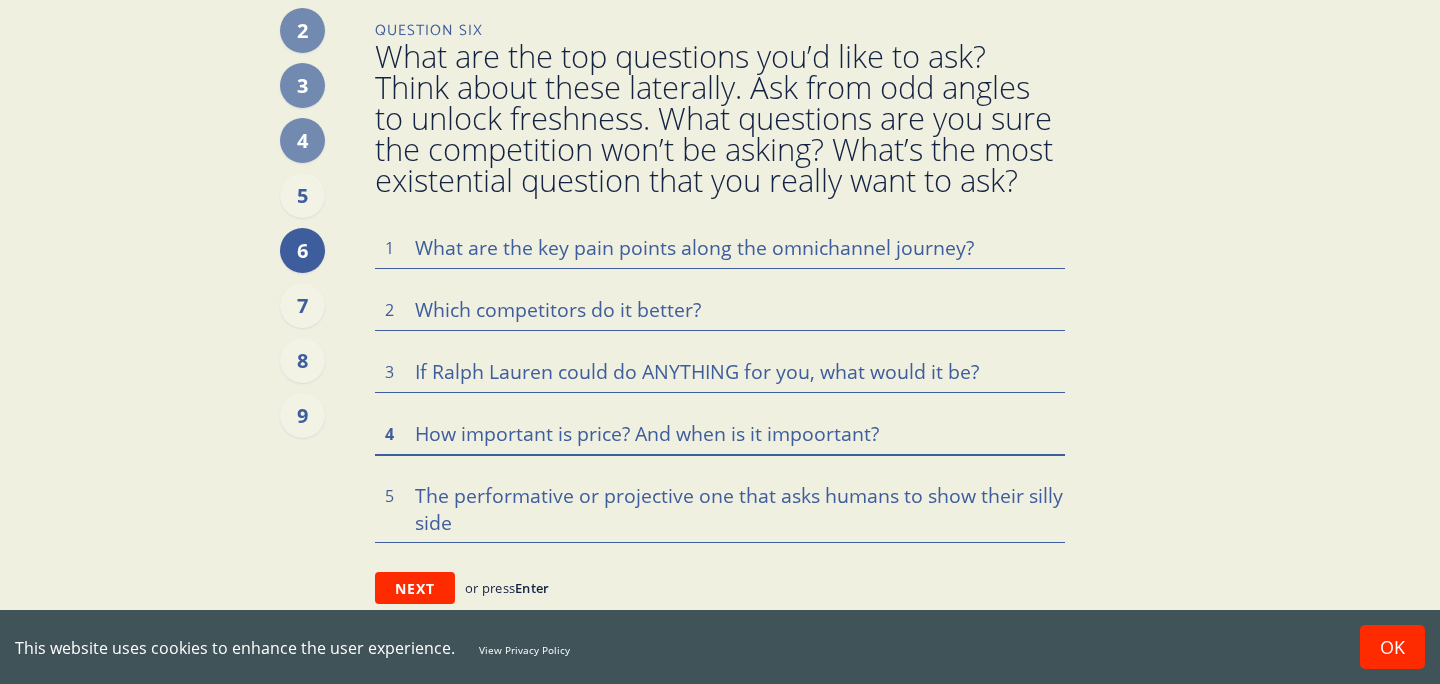 type on "How important is price? And when is it impoortant?" 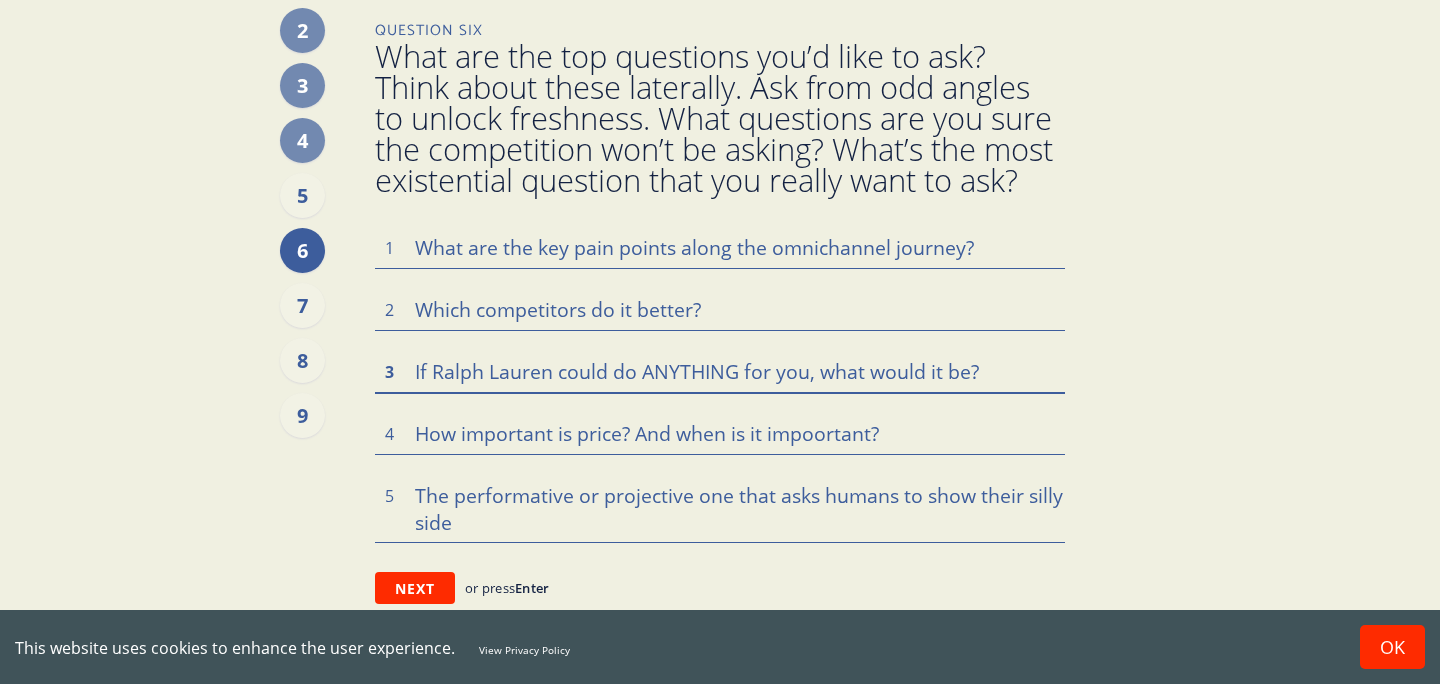 click on "If Ralph Lauren could do ANYTHING for you, what would it be?" at bounding box center [720, 247] 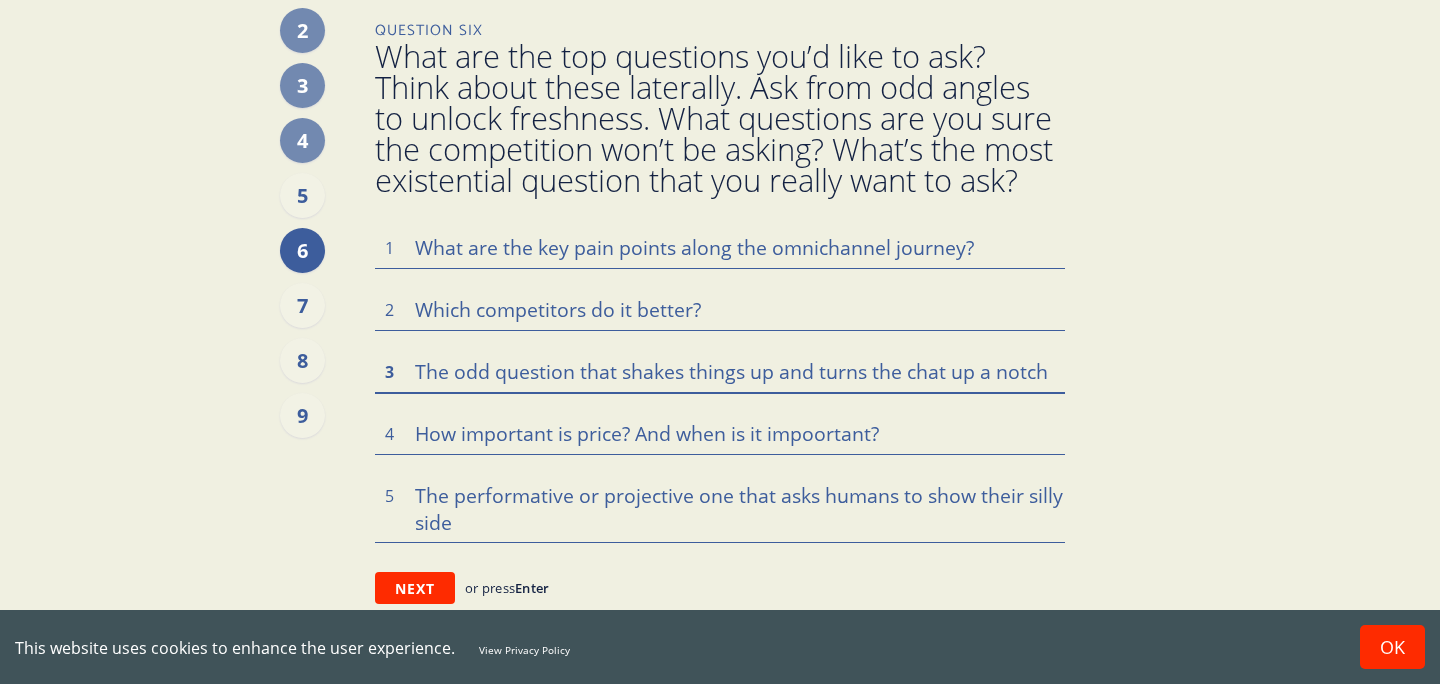 type 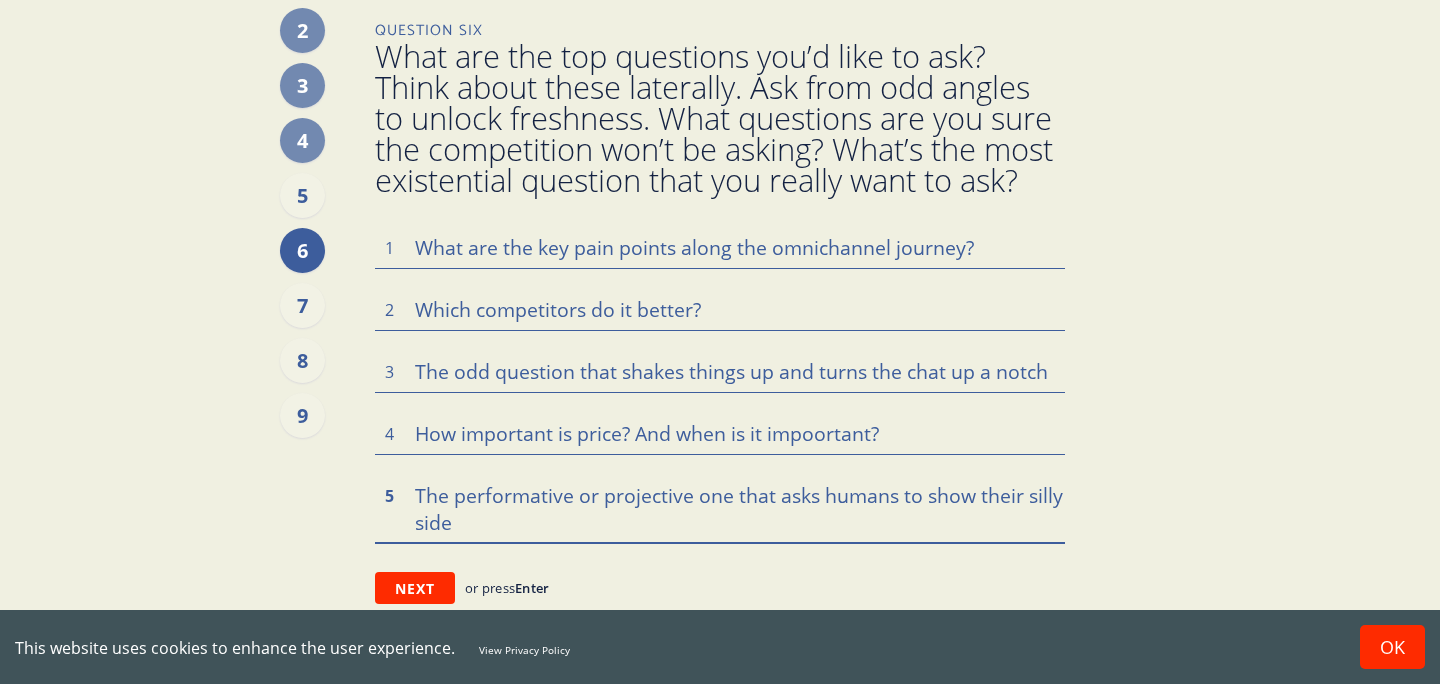 click at bounding box center [720, 247] 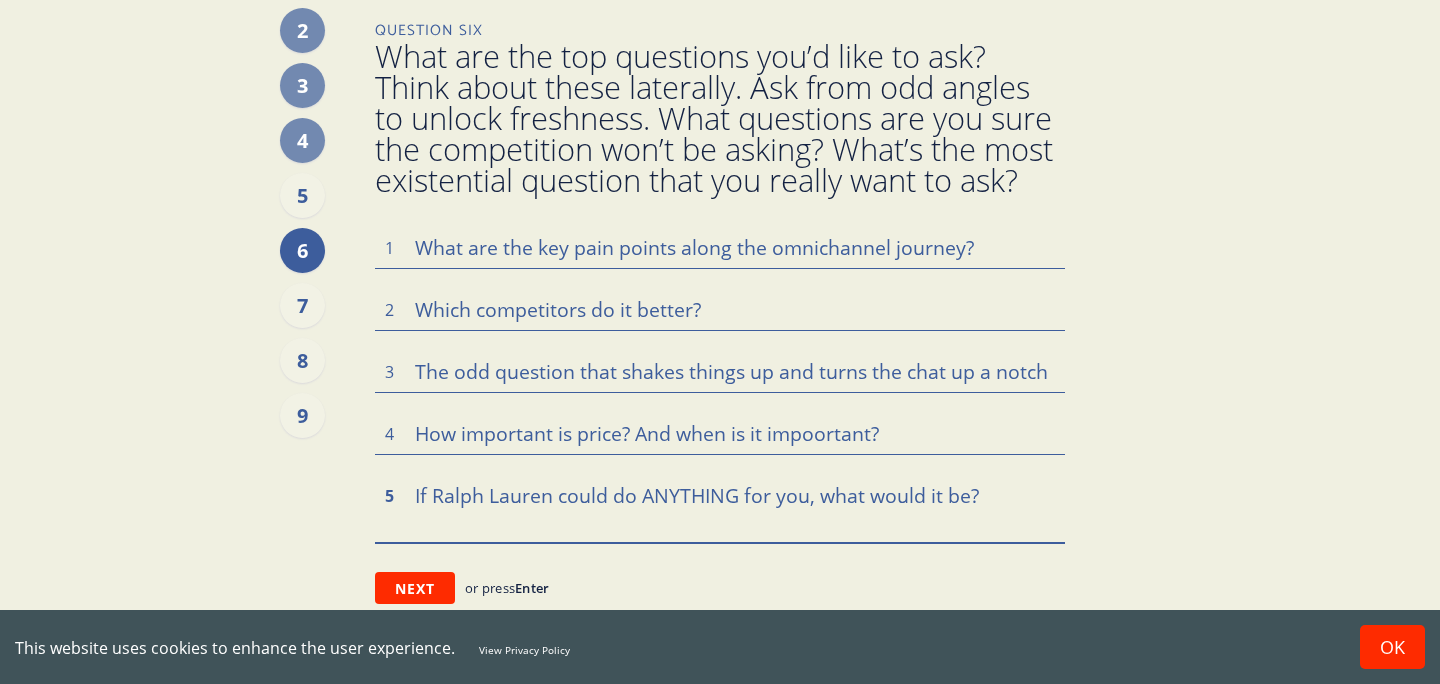 scroll, scrollTop: 101, scrollLeft: 0, axis: vertical 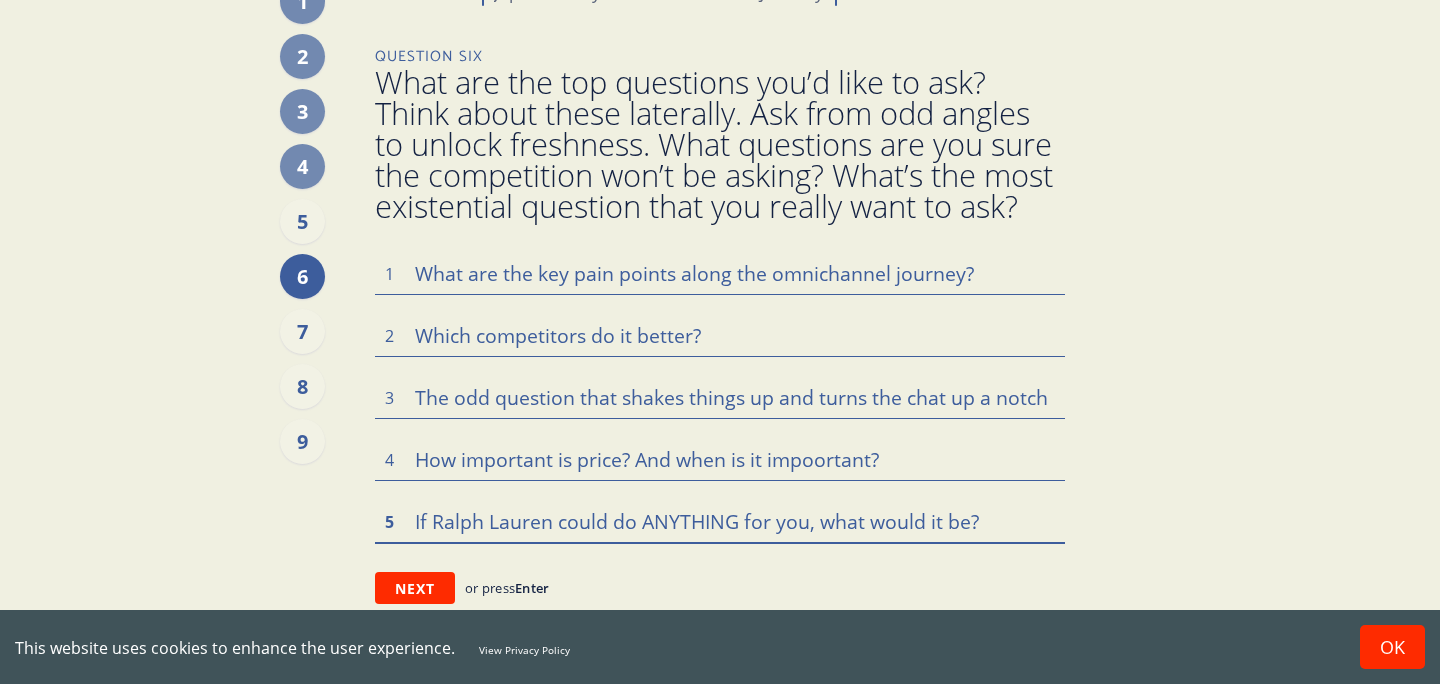 type on "If Ralph Lauren could do ANYTHING for you, what would it be?" 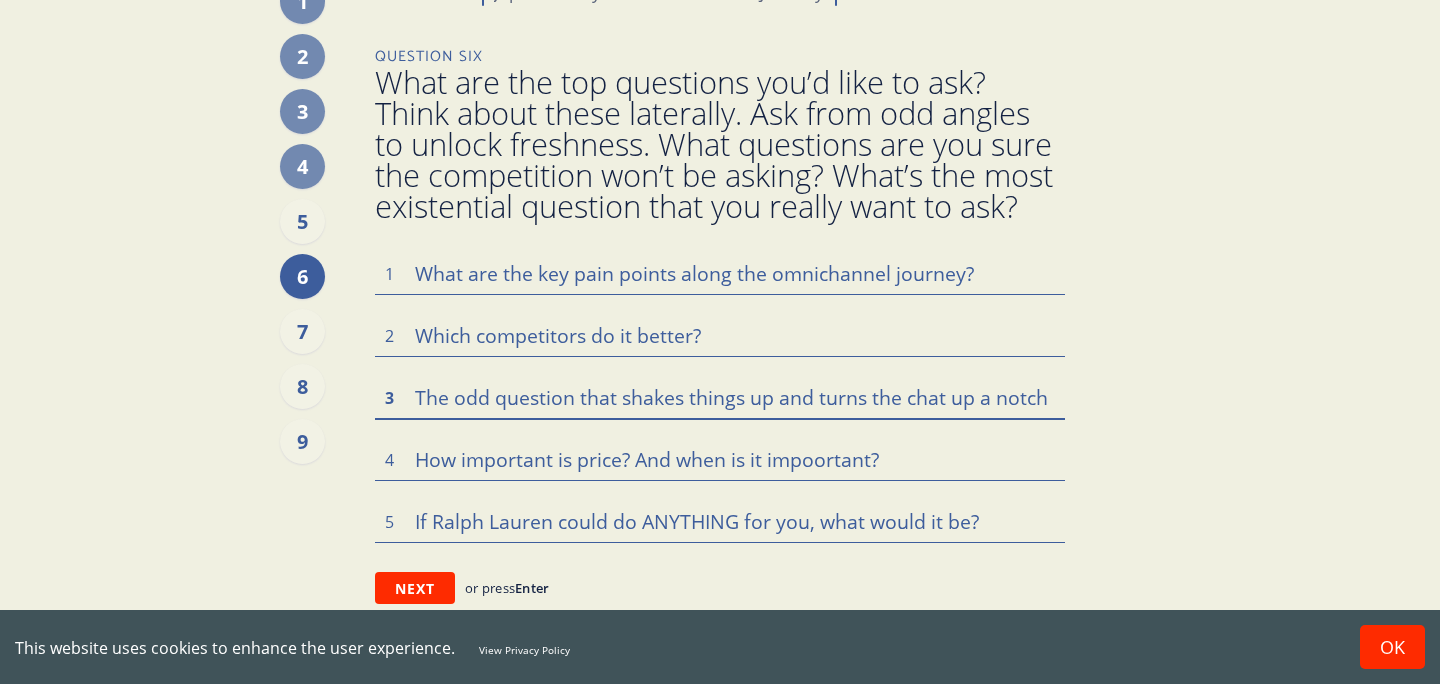 click at bounding box center [720, 273] 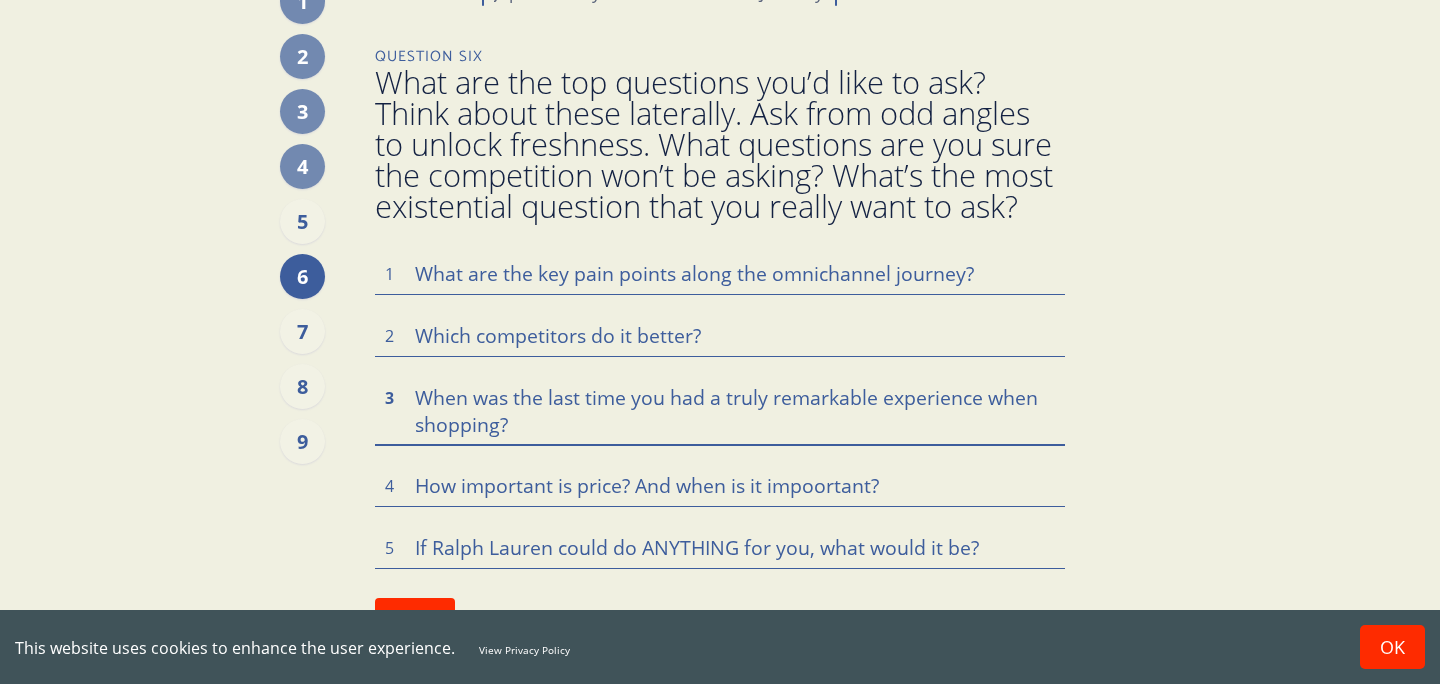 scroll, scrollTop: 127, scrollLeft: 0, axis: vertical 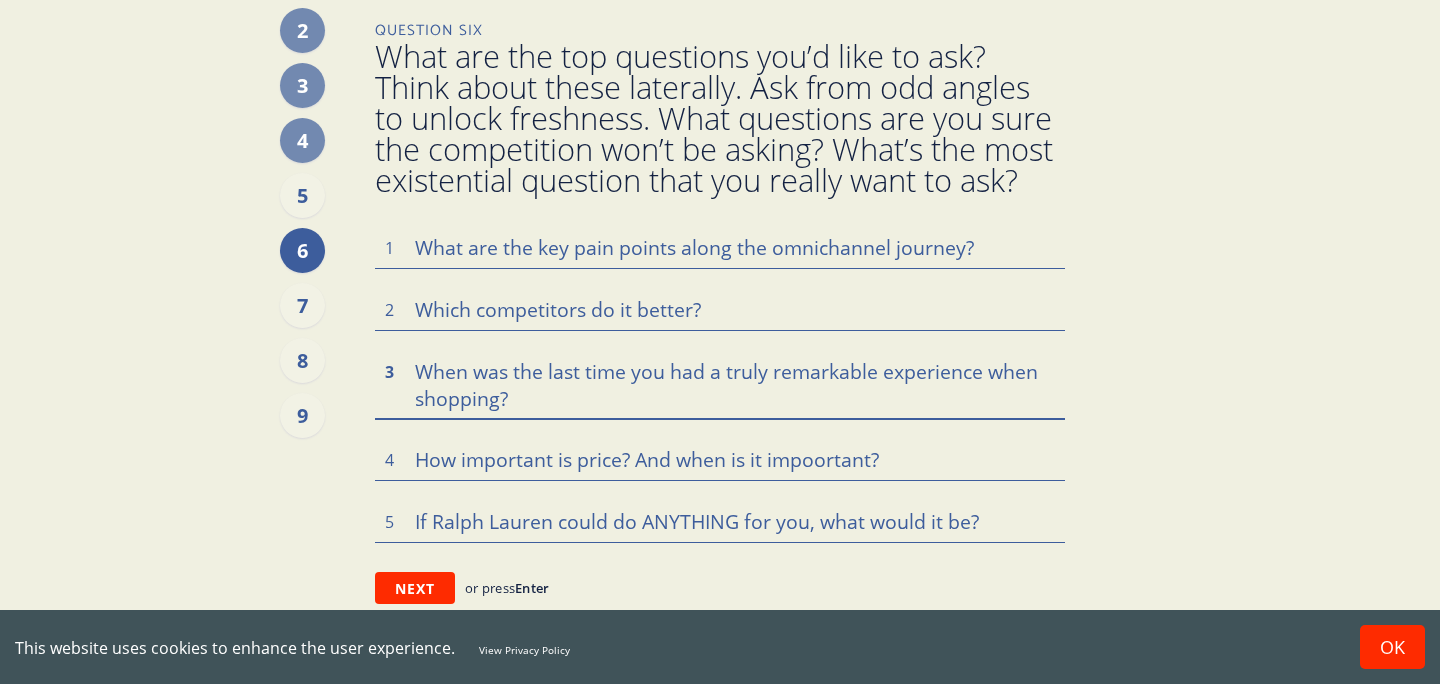 type on "When was the last time you had a truly remarkable experience when shopping?" 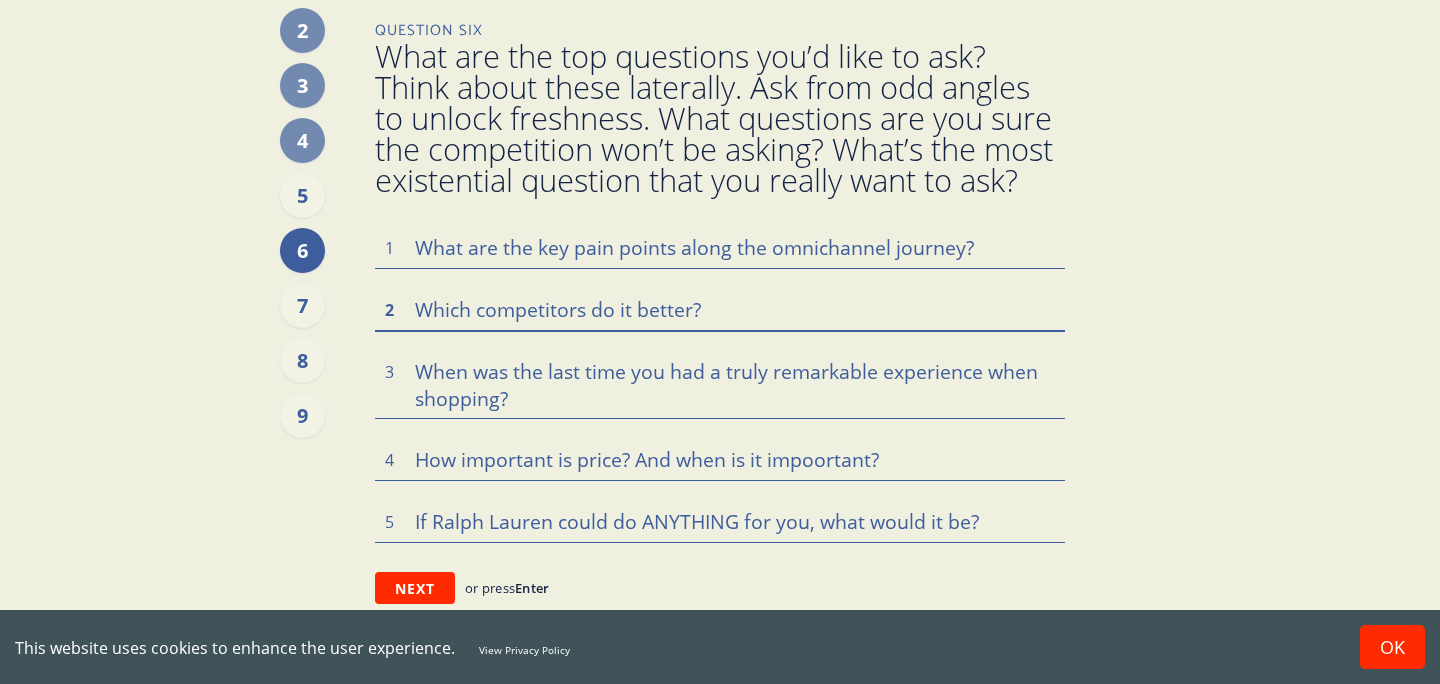 click on "Which competitors do it better?" at bounding box center (720, 247) 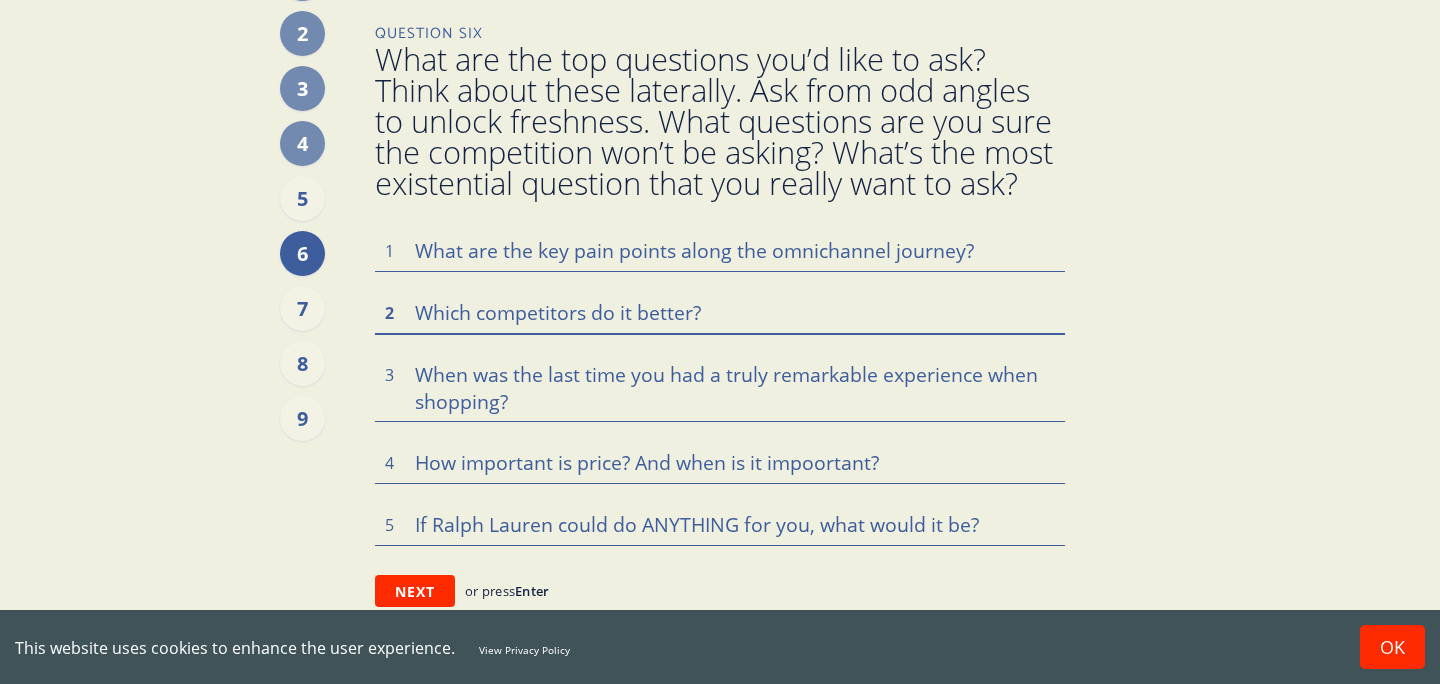 click on "Which competitors do it better?" at bounding box center (720, 250) 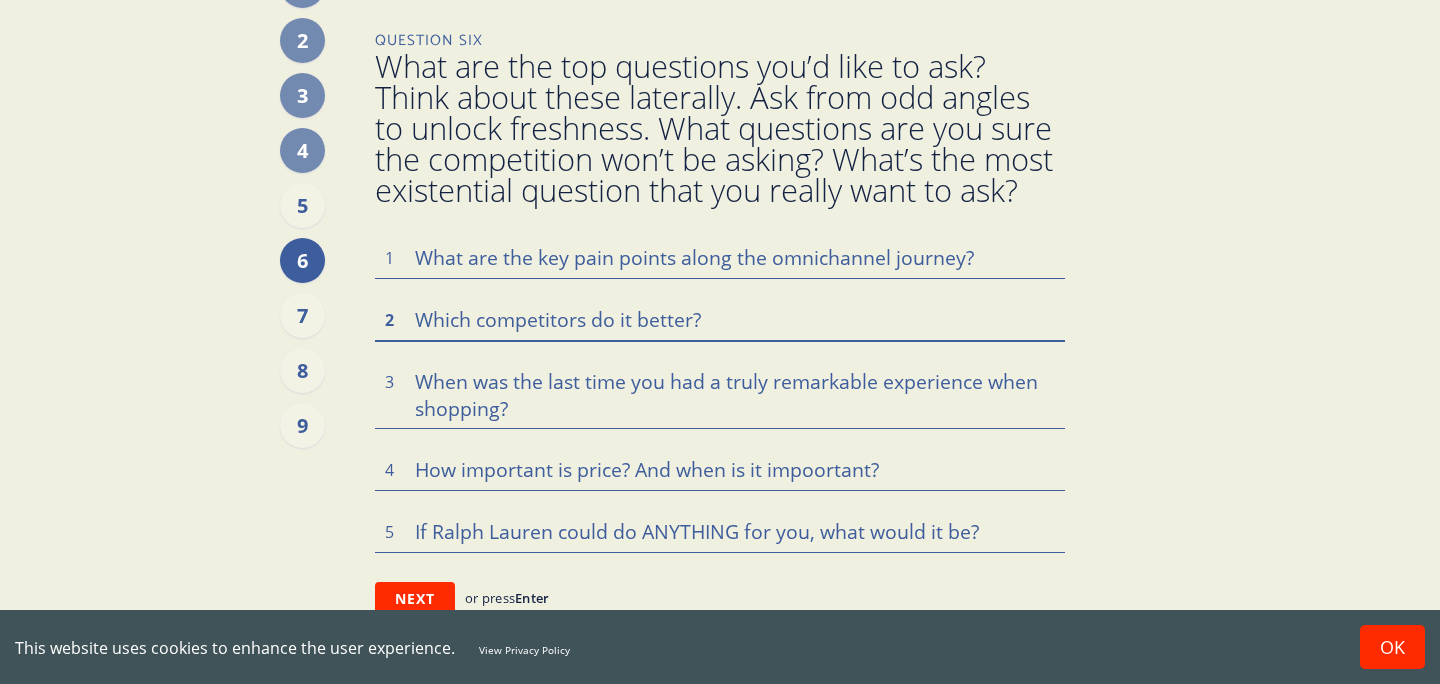 click on "Which competitors do it better?" at bounding box center [720, 257] 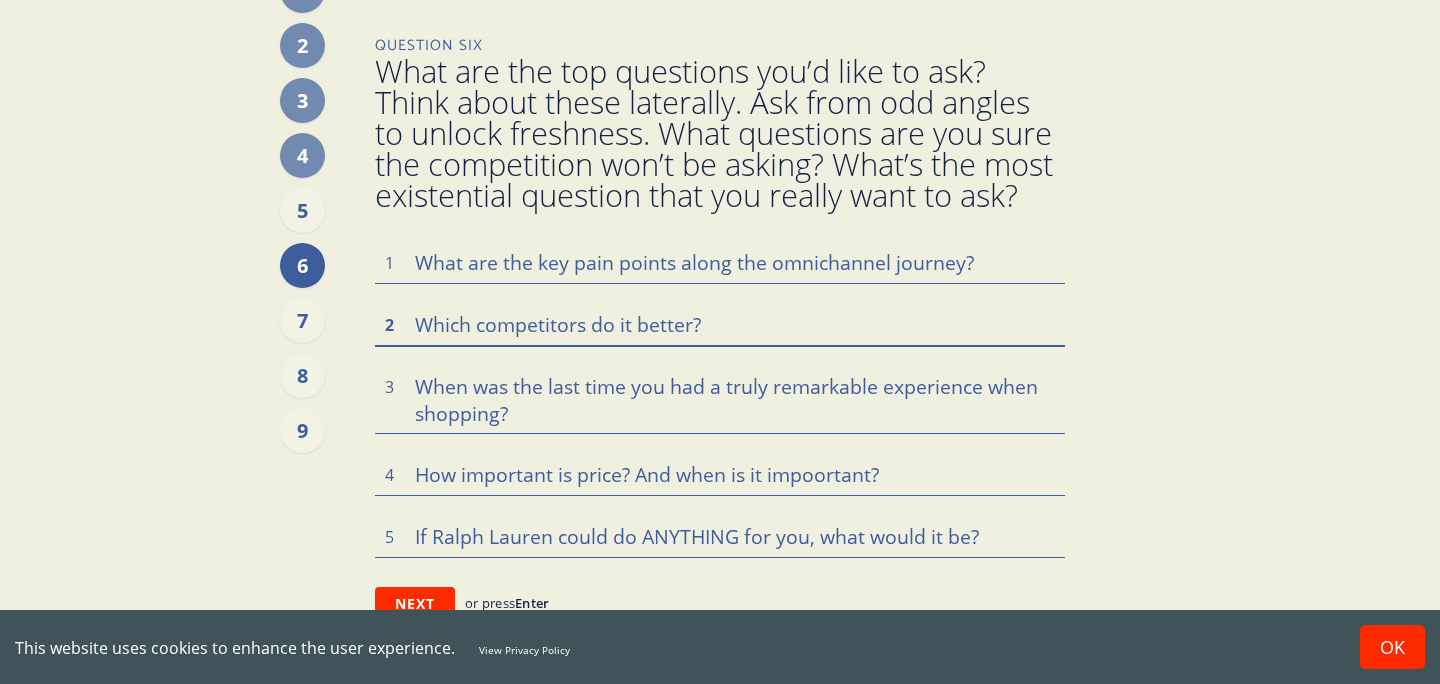 click on "Which competitors do it better?" at bounding box center [720, 262] 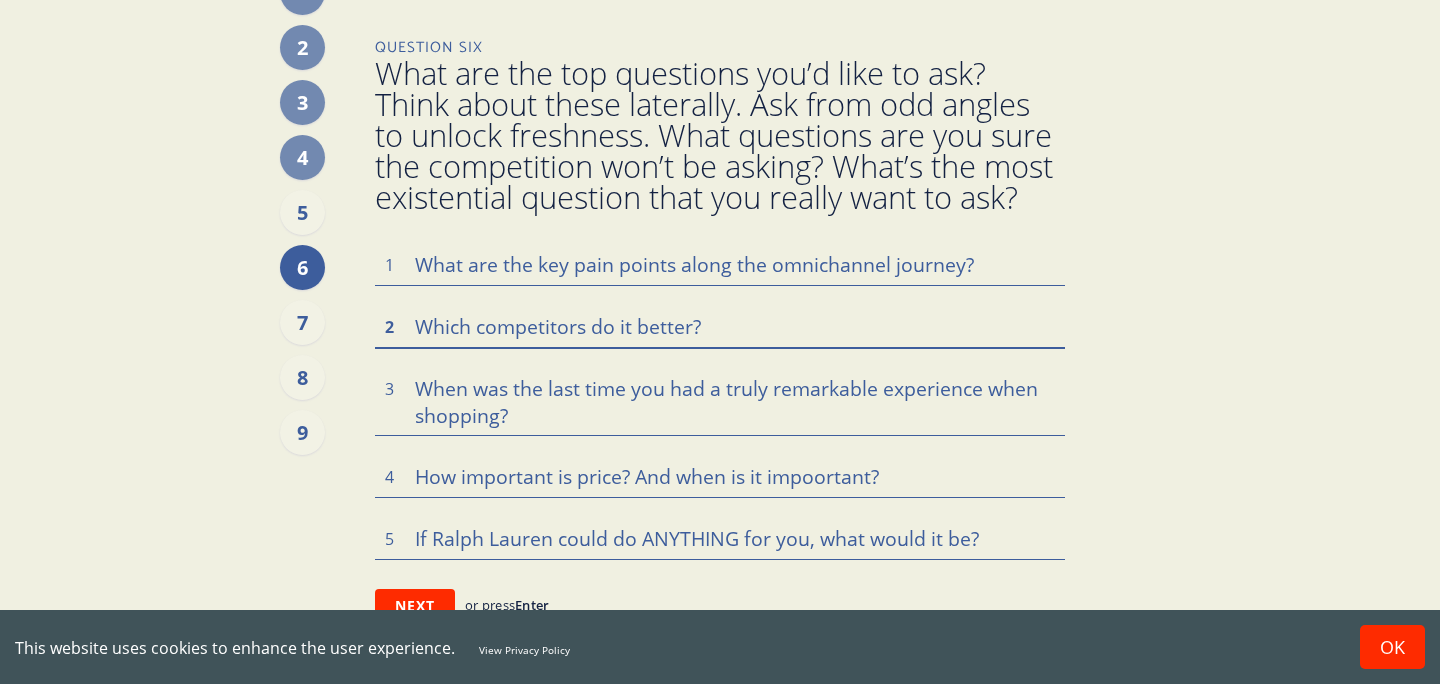 scroll, scrollTop: 118, scrollLeft: 0, axis: vertical 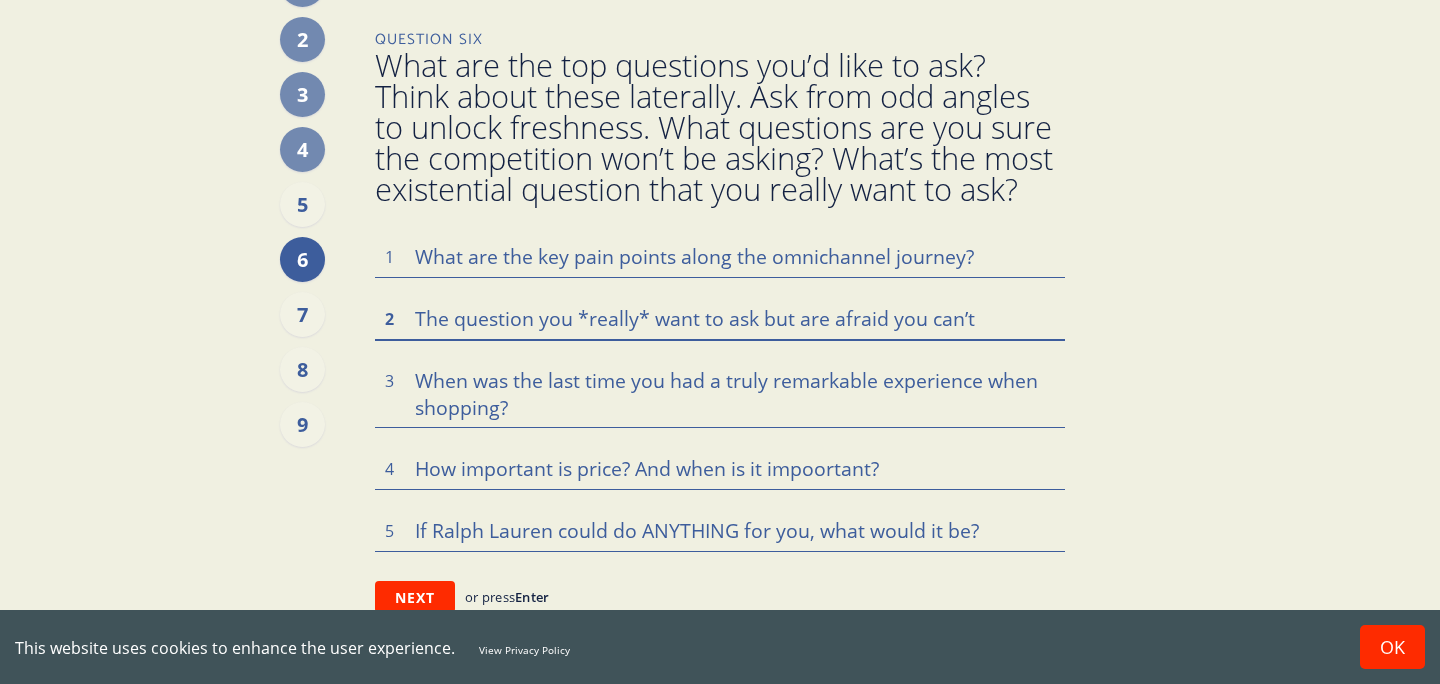paste on "Which competitors do it better?" 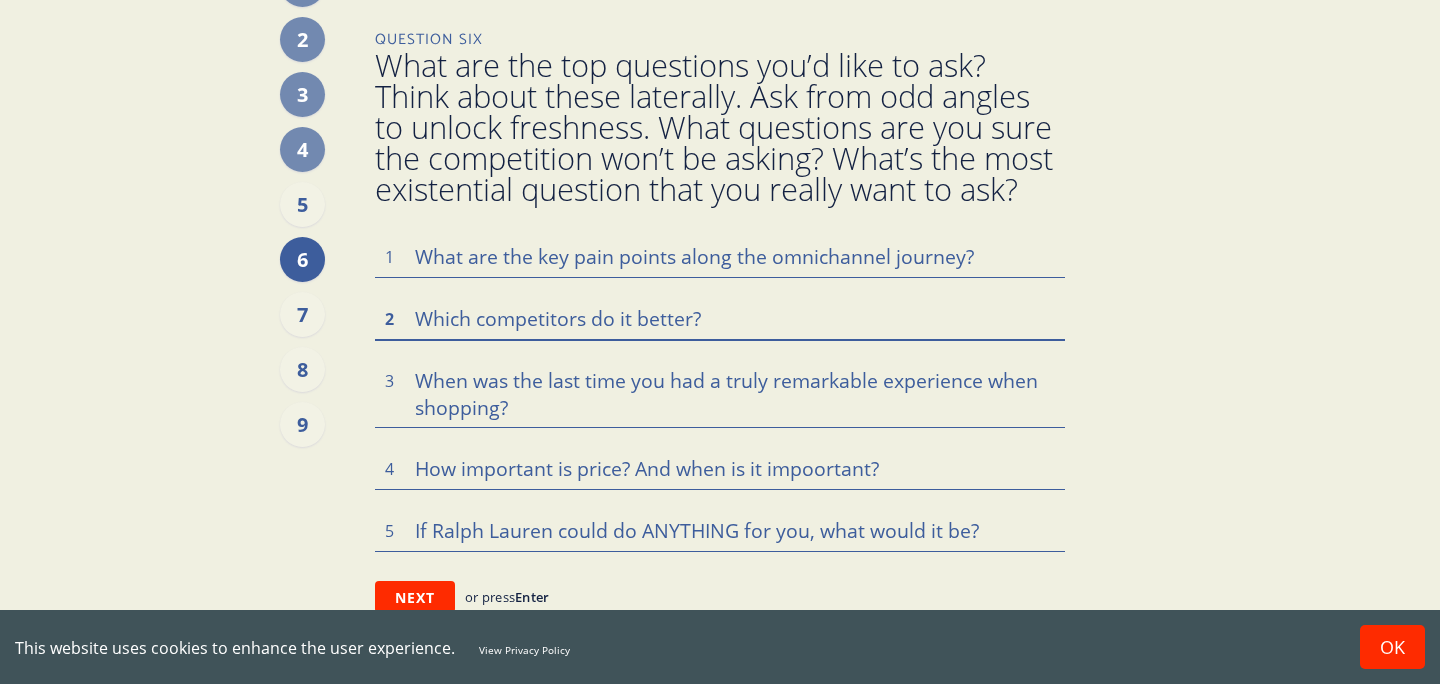 scroll, scrollTop: 127, scrollLeft: 0, axis: vertical 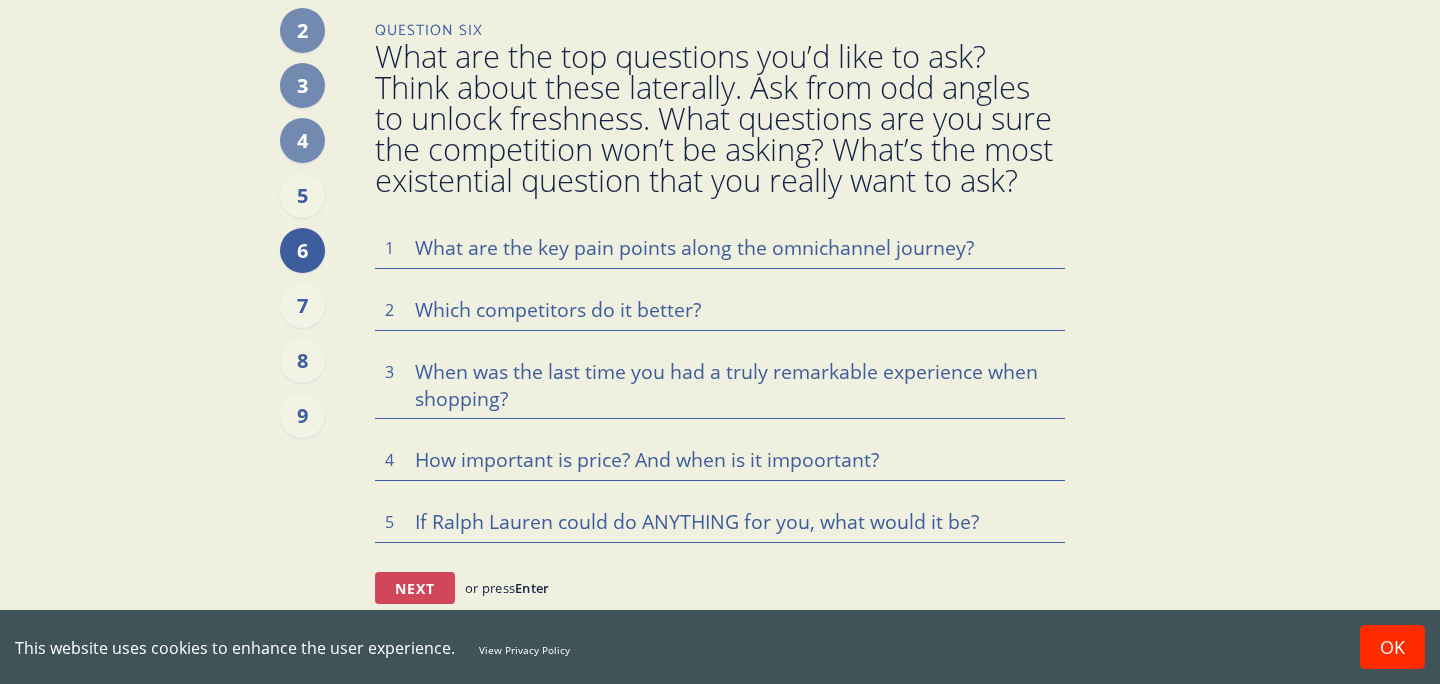 click on "Next" at bounding box center (415, 588) 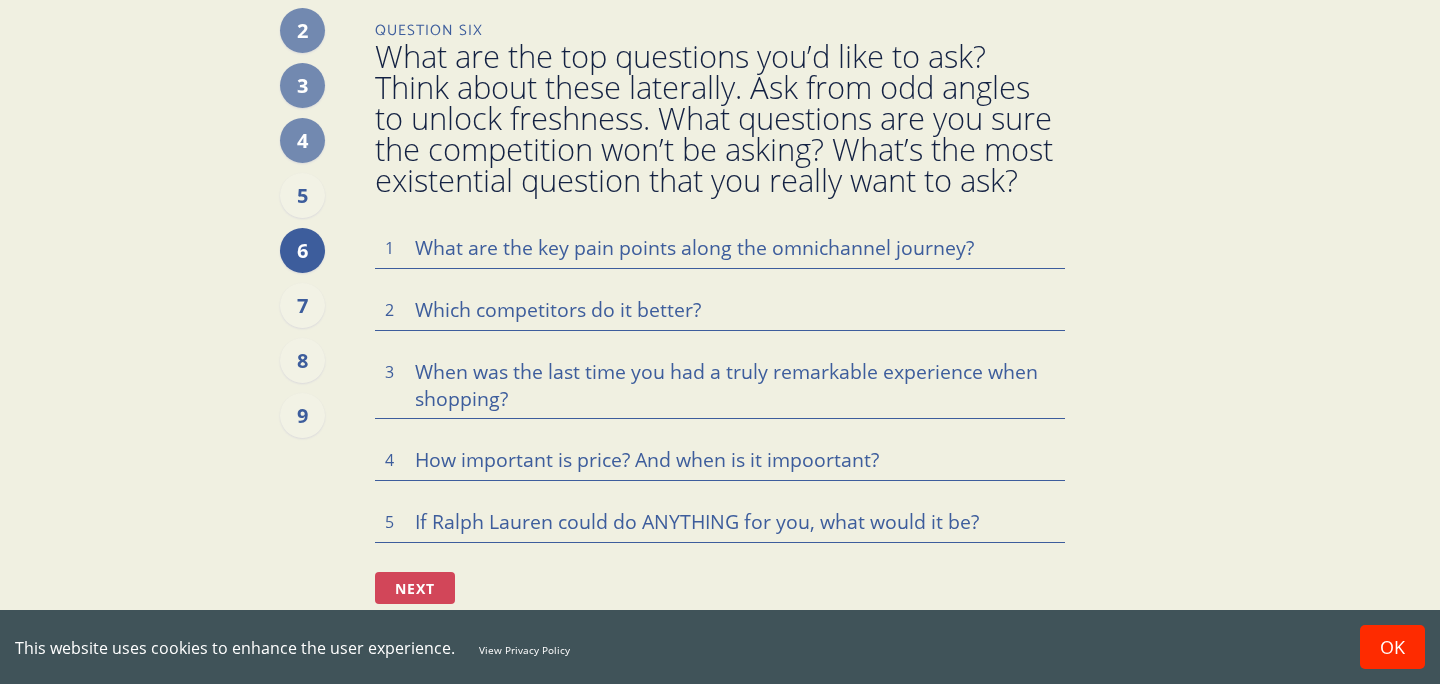 scroll, scrollTop: 0, scrollLeft: 0, axis: both 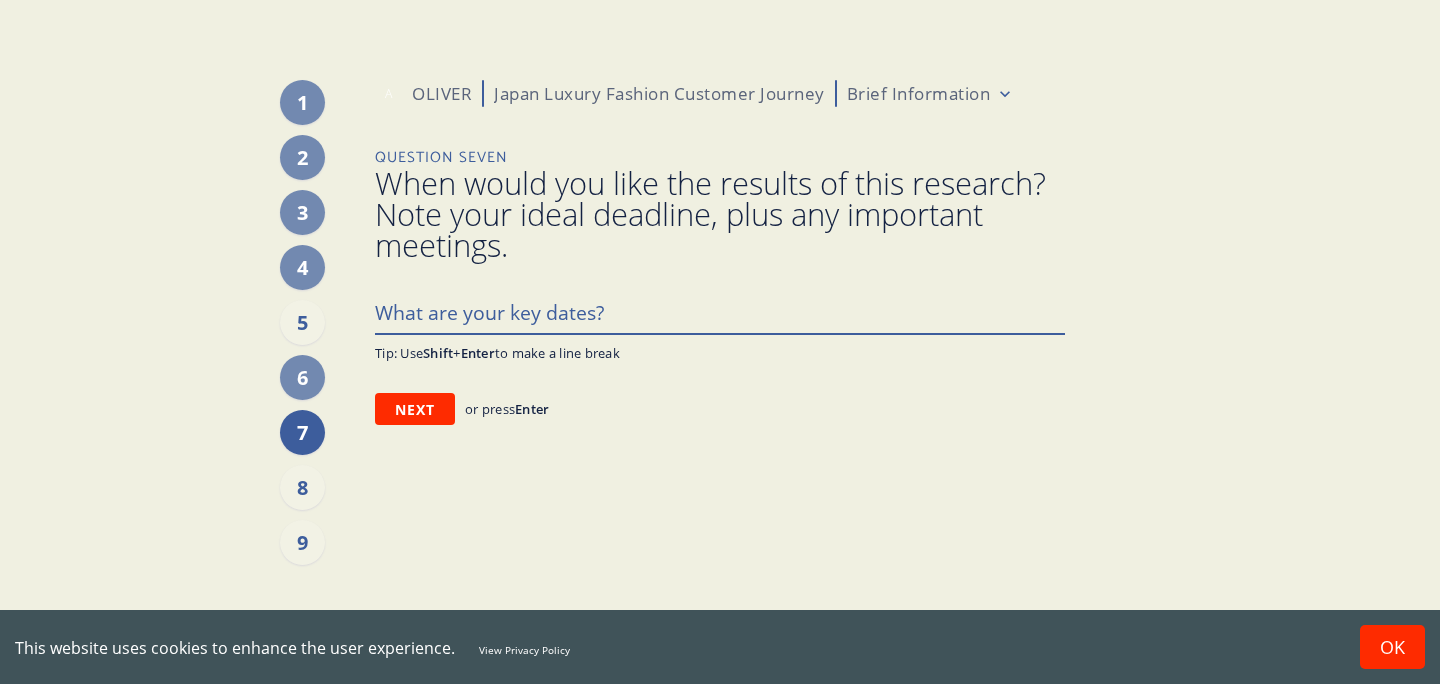 click at bounding box center (720, 312) 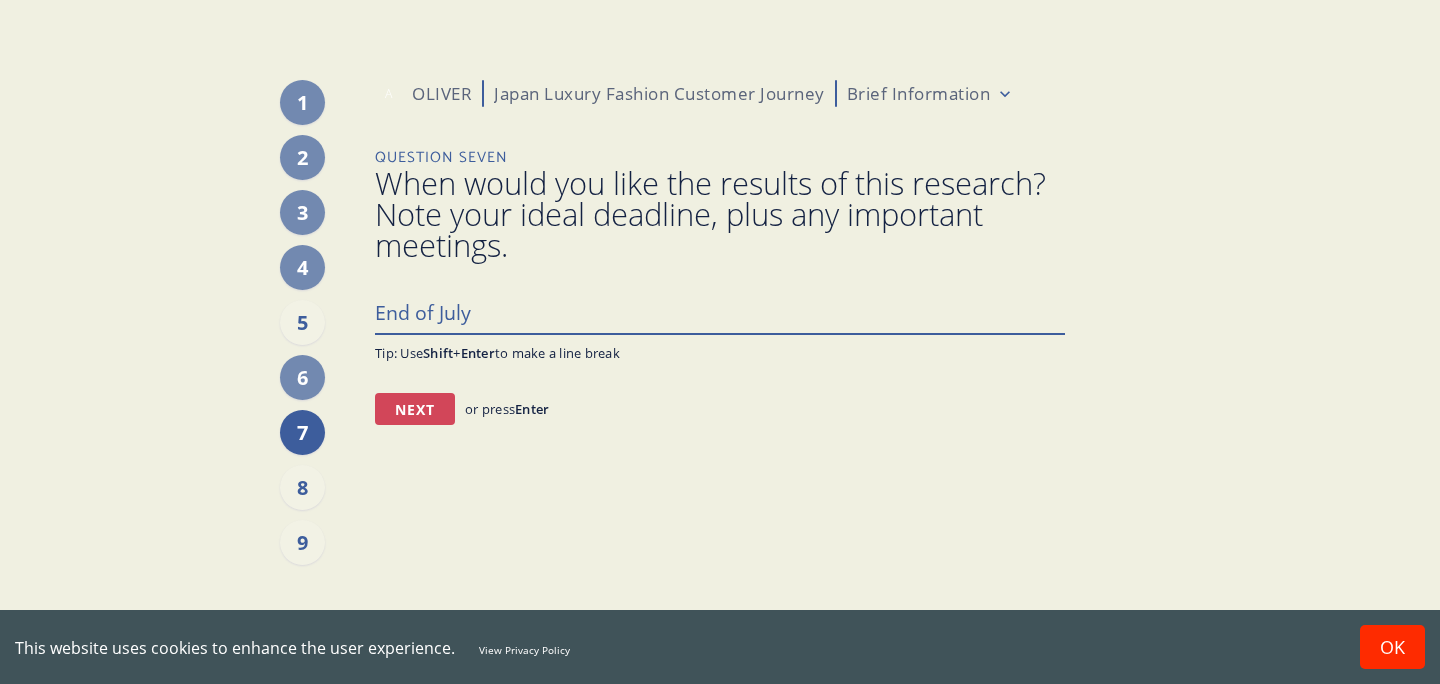 type on "End of July" 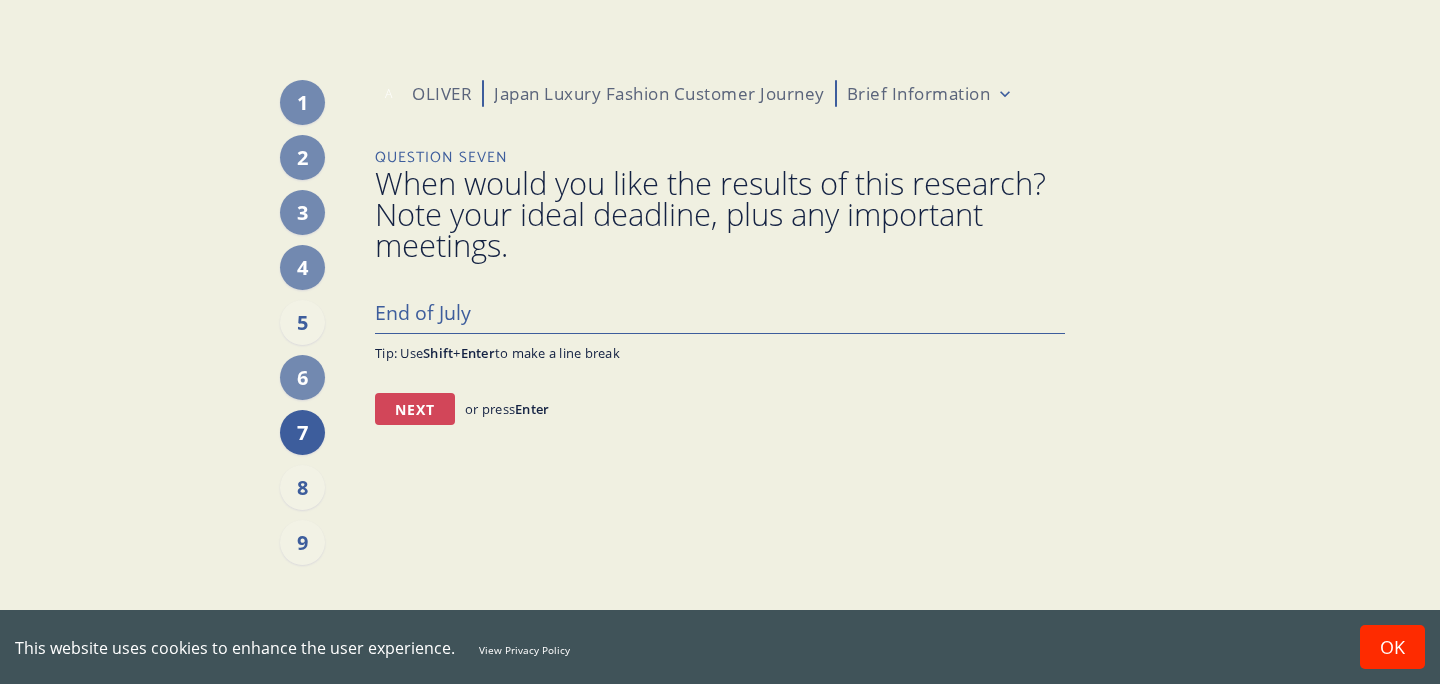 click on "Next" at bounding box center (415, 409) 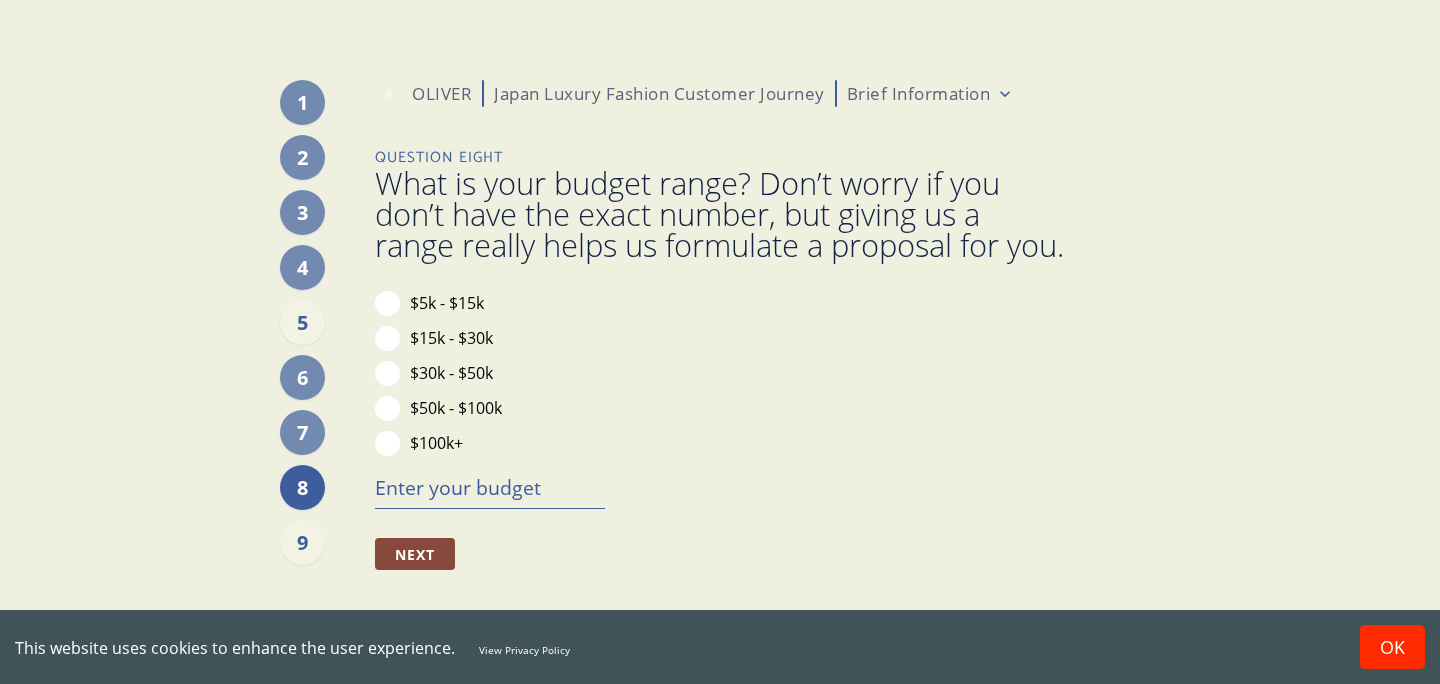 click on "$30k - $50k" at bounding box center [451, 373] 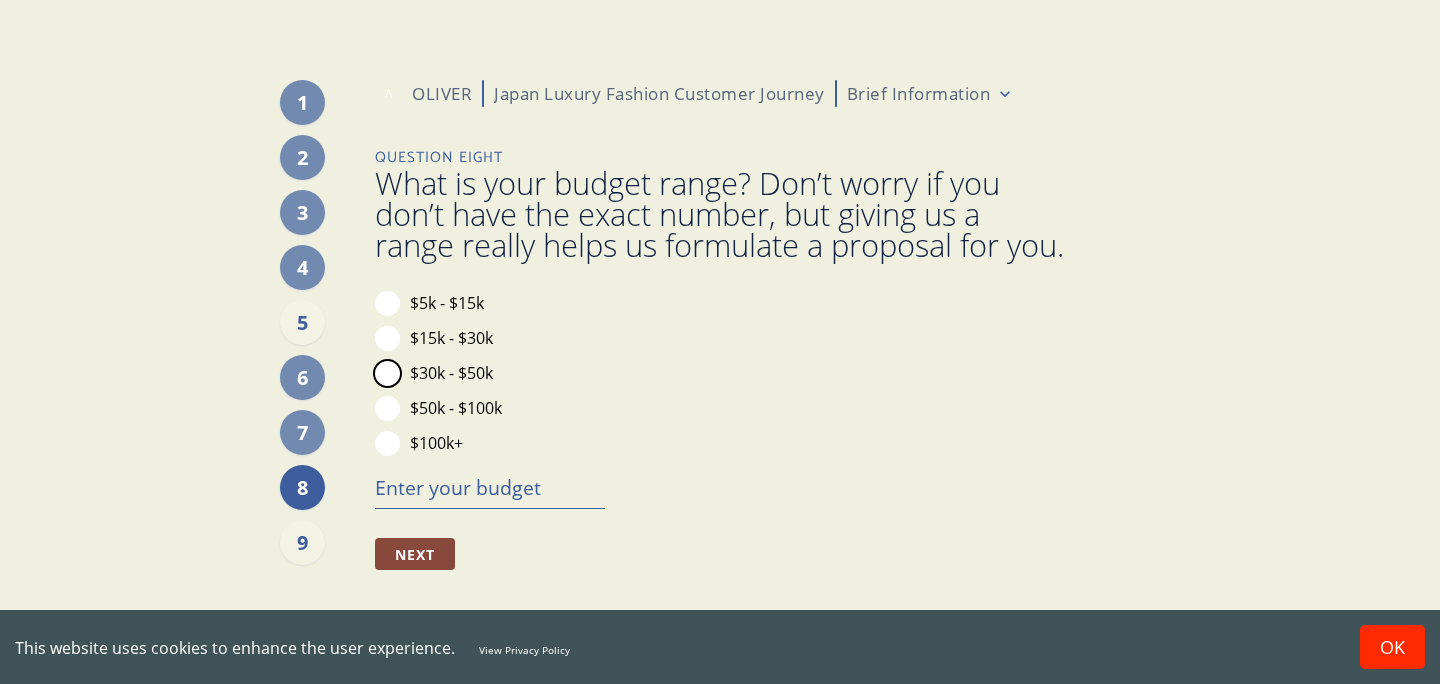 click on "$30k - $50k" at bounding box center [387, 373] 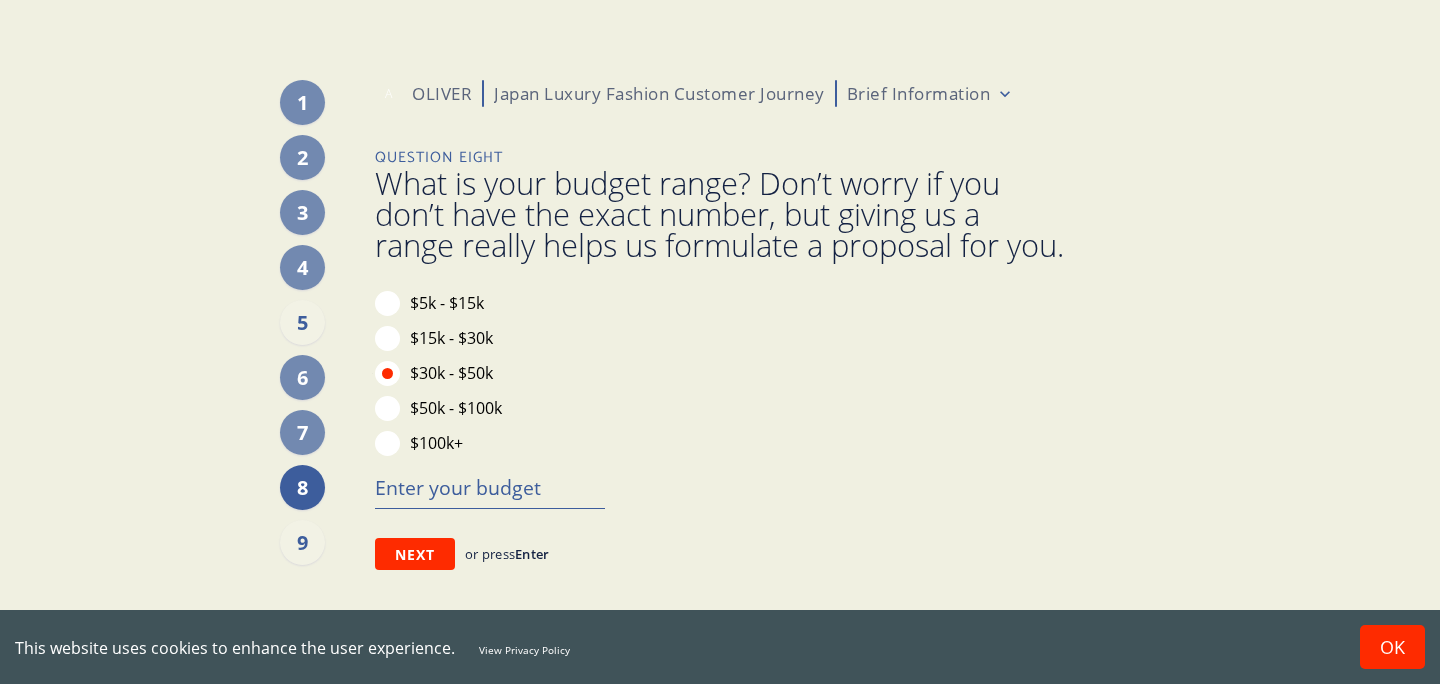 click on "$15k - $30k" at bounding box center [451, 338] 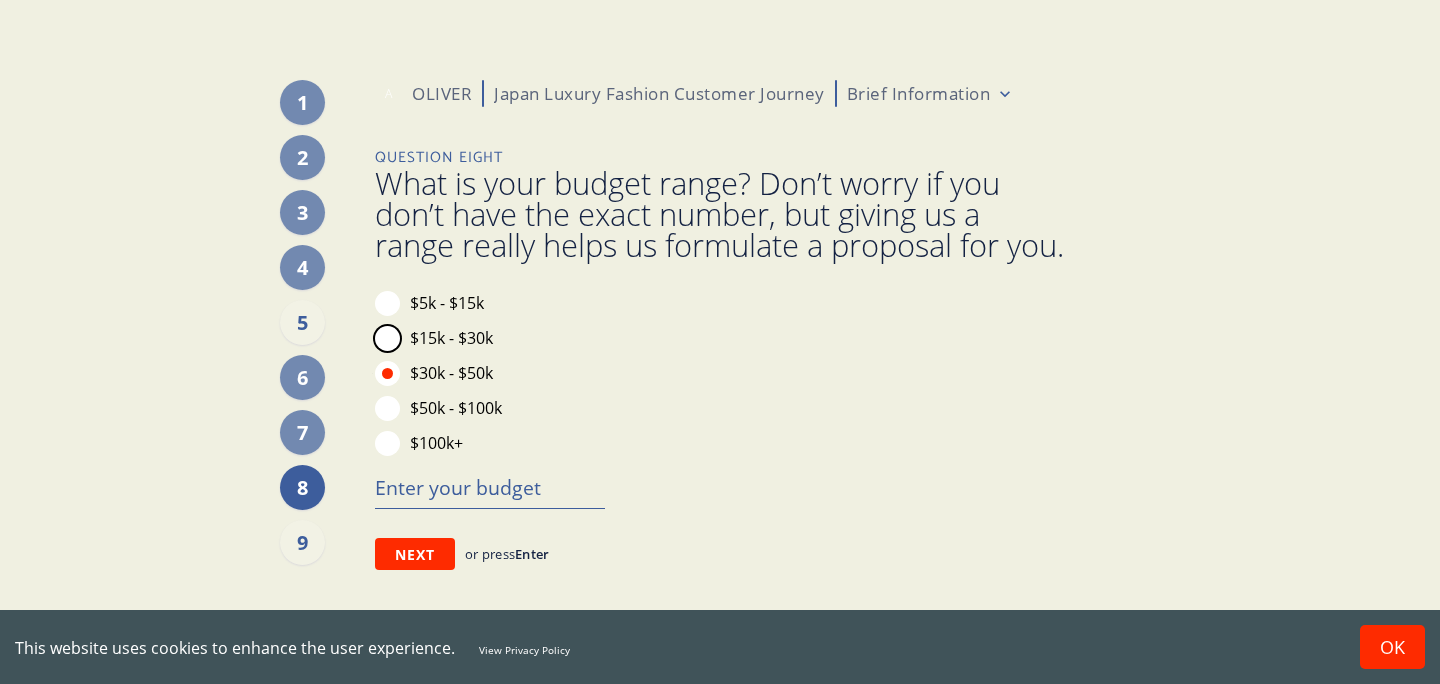 click on "$15k - $30k" at bounding box center (387, 338) 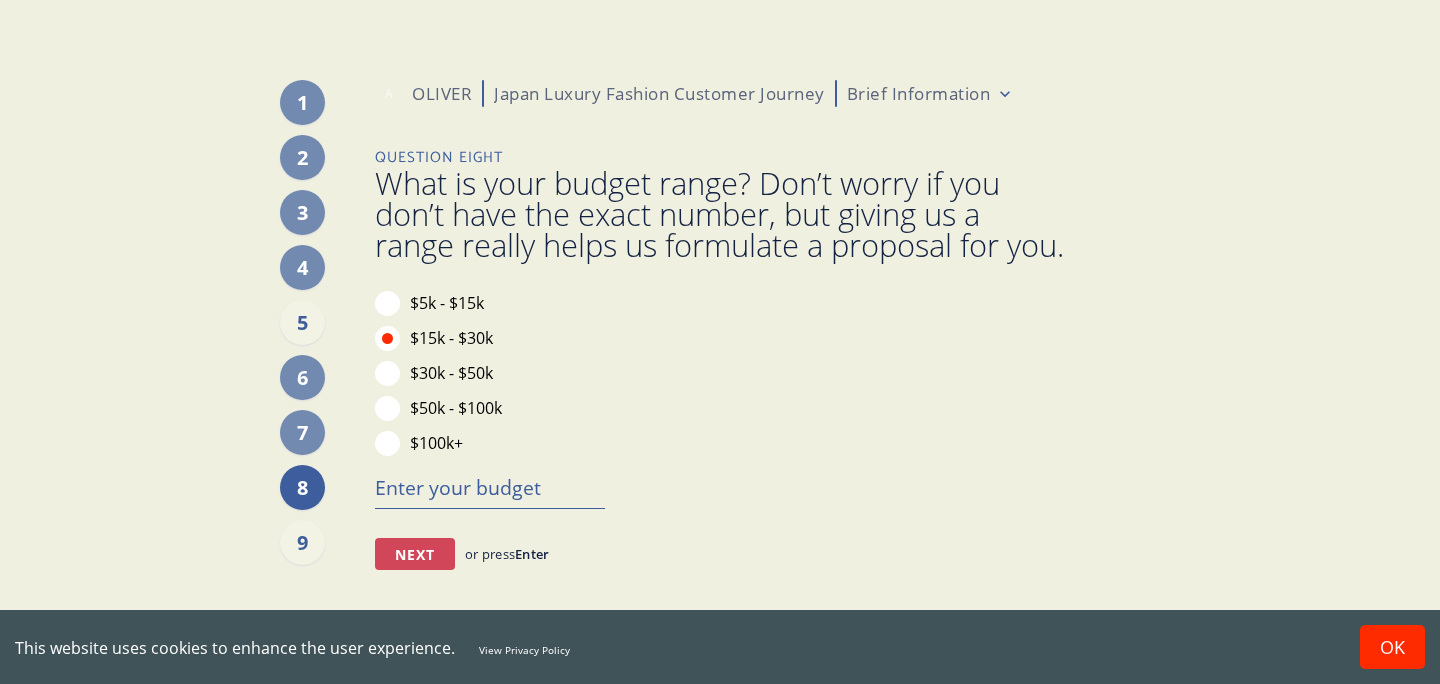 click on "Next" at bounding box center [415, 554] 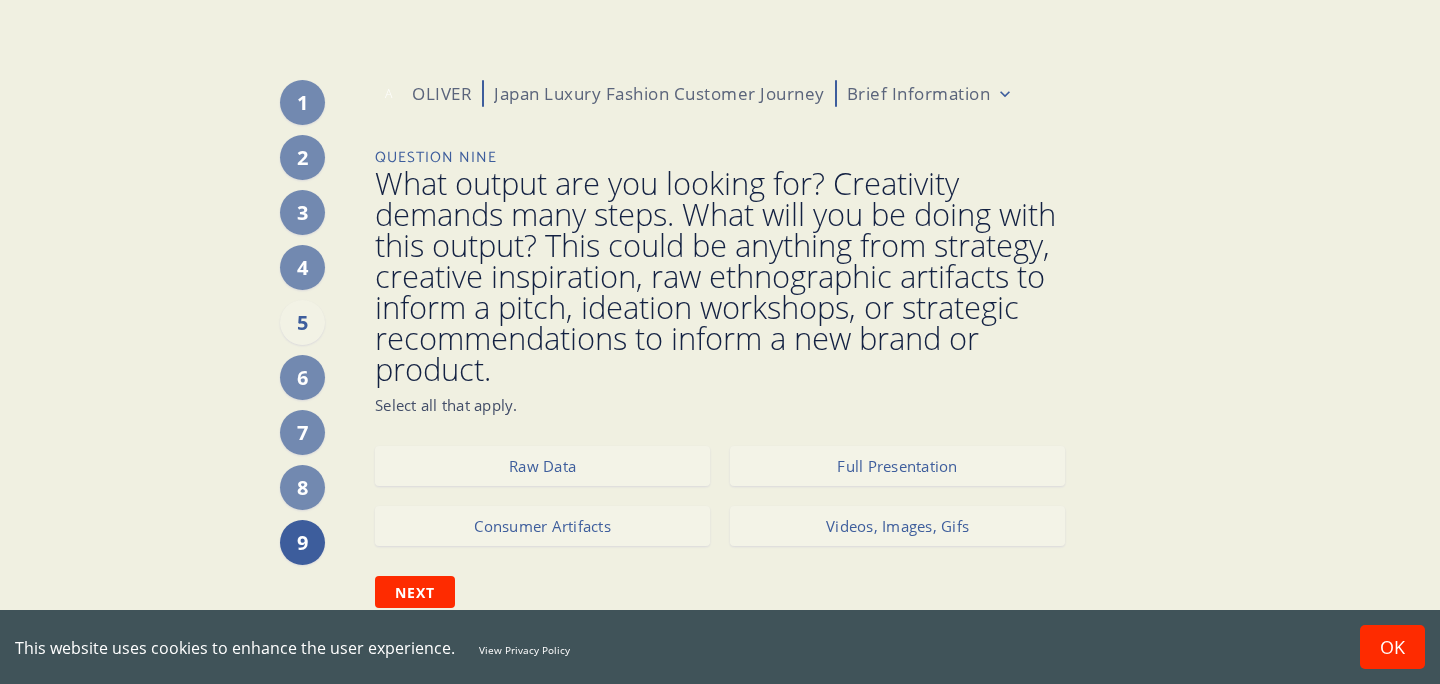 scroll, scrollTop: 5, scrollLeft: 0, axis: vertical 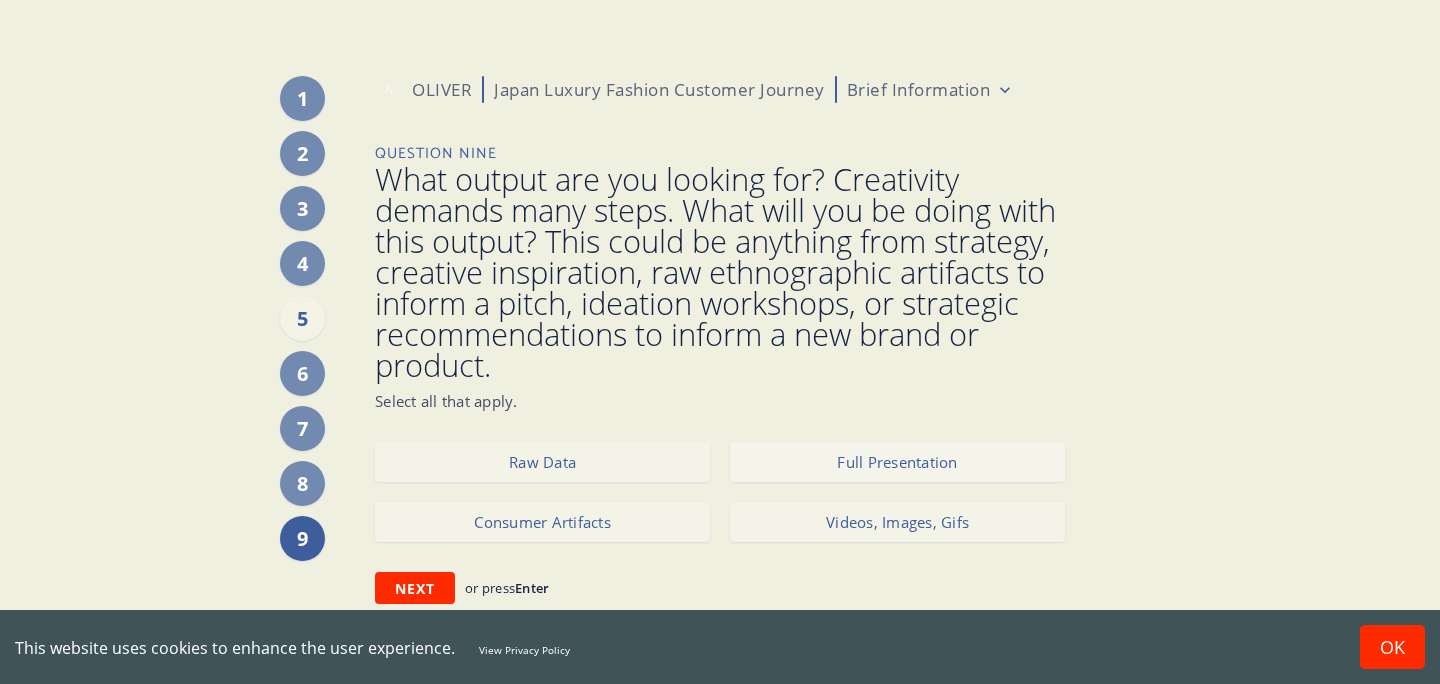 click on "Full Presentation" at bounding box center (897, 462) 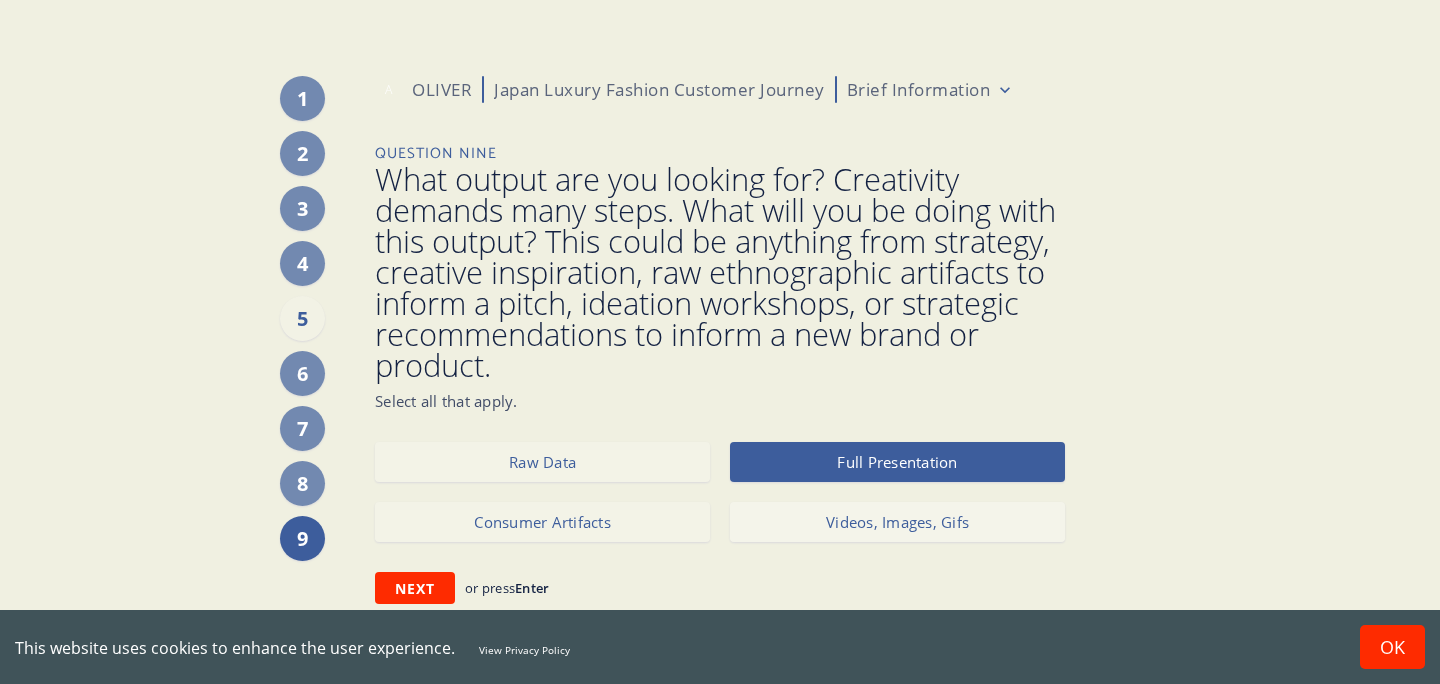 click on "Videos, Images, Gifs" at bounding box center [897, 522] 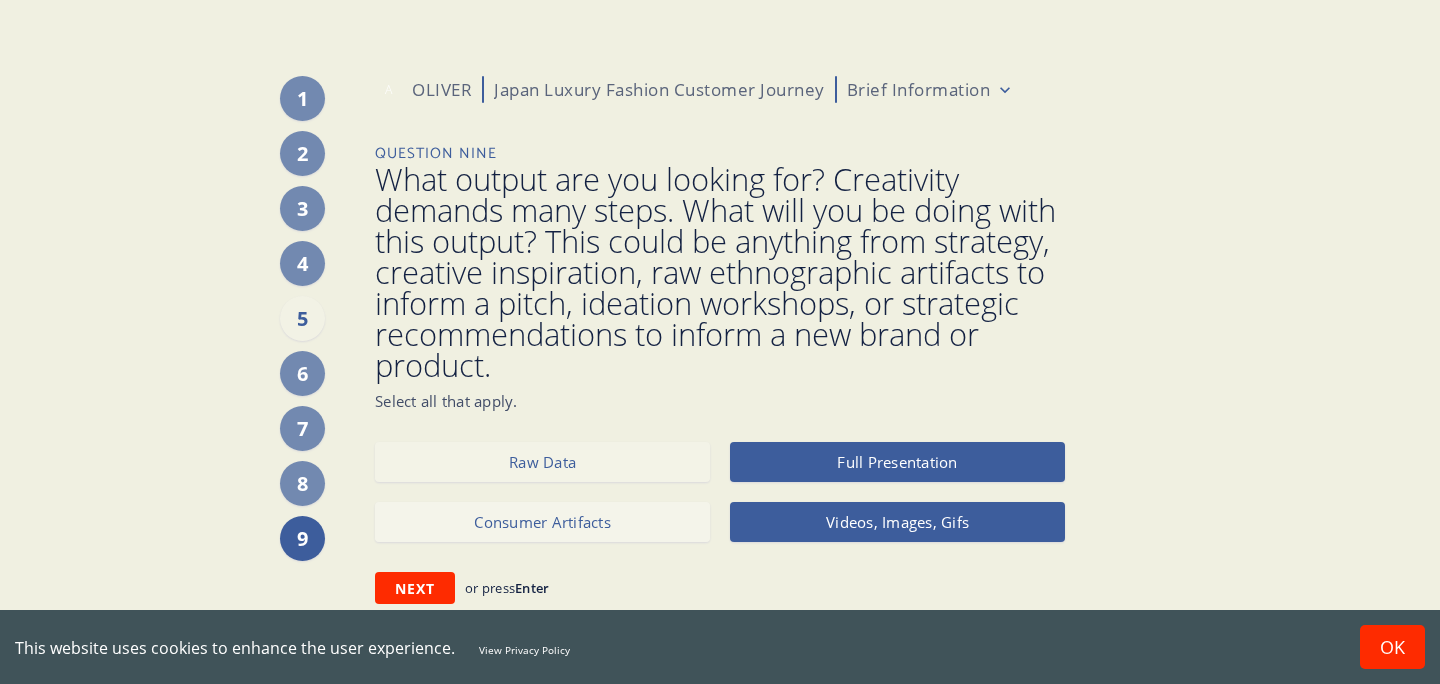 click on "Consumer Artifacts" at bounding box center (542, 522) 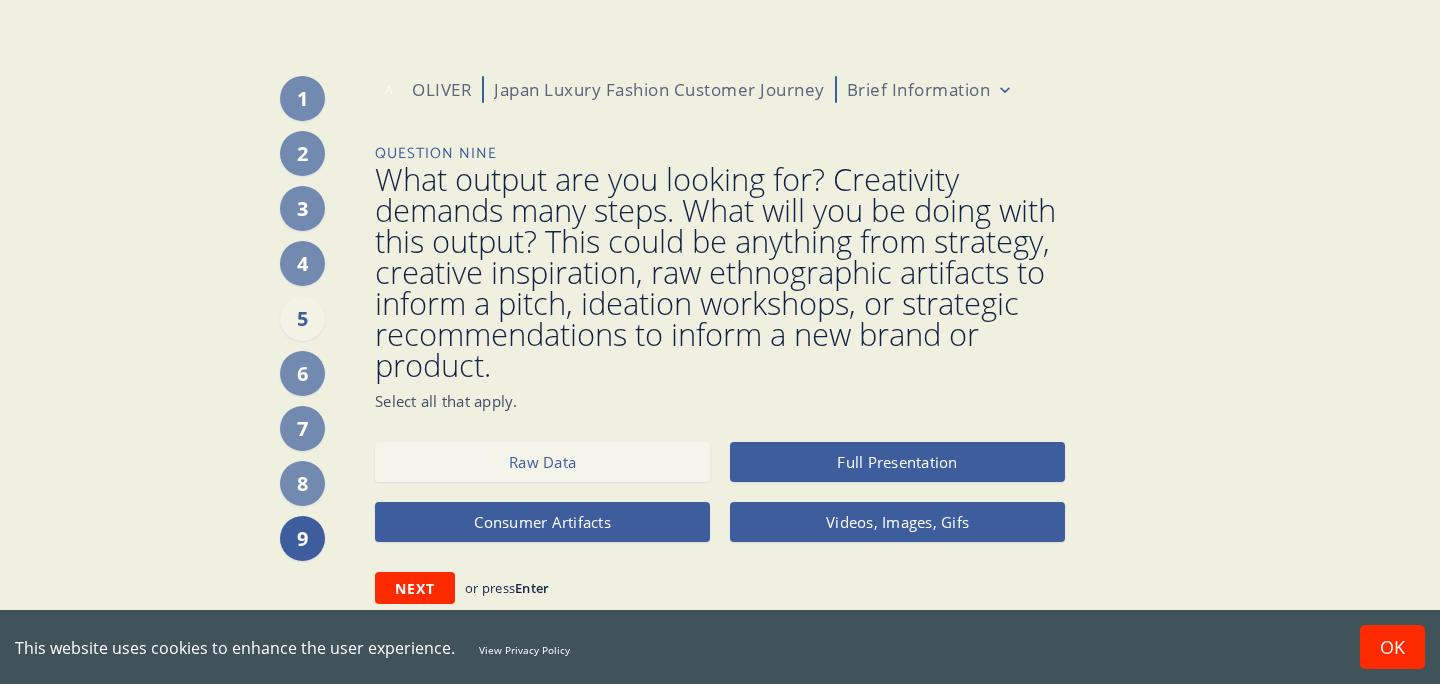 click on "Raw Data" at bounding box center (542, 462) 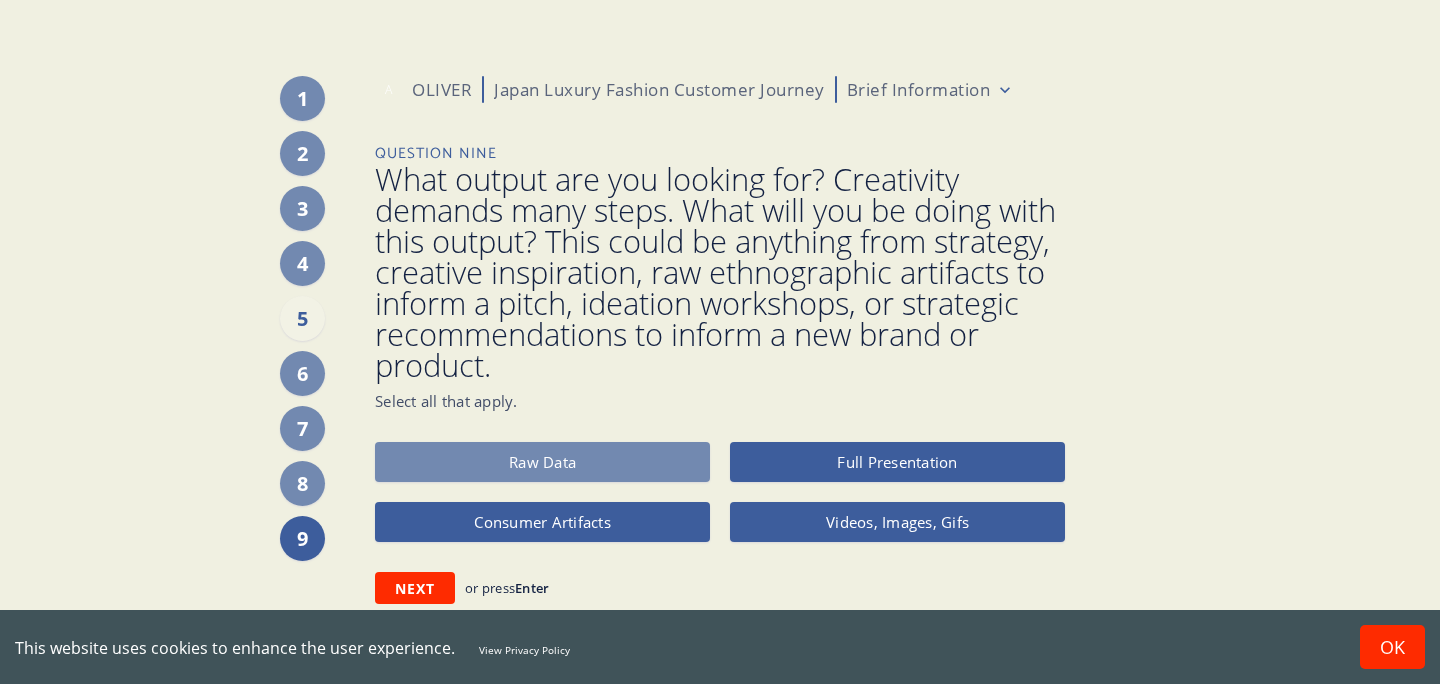 click on "Raw Data" at bounding box center [542, 462] 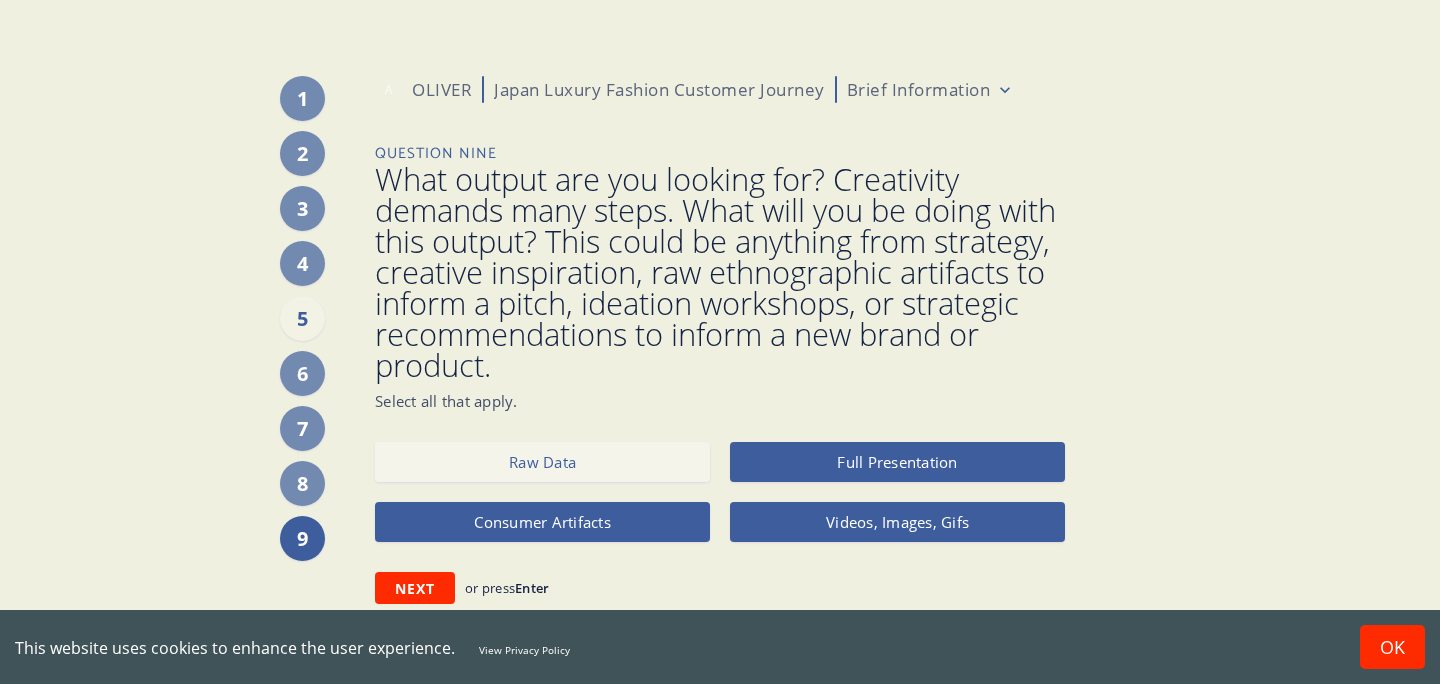 click on "Raw Data" at bounding box center [542, 462] 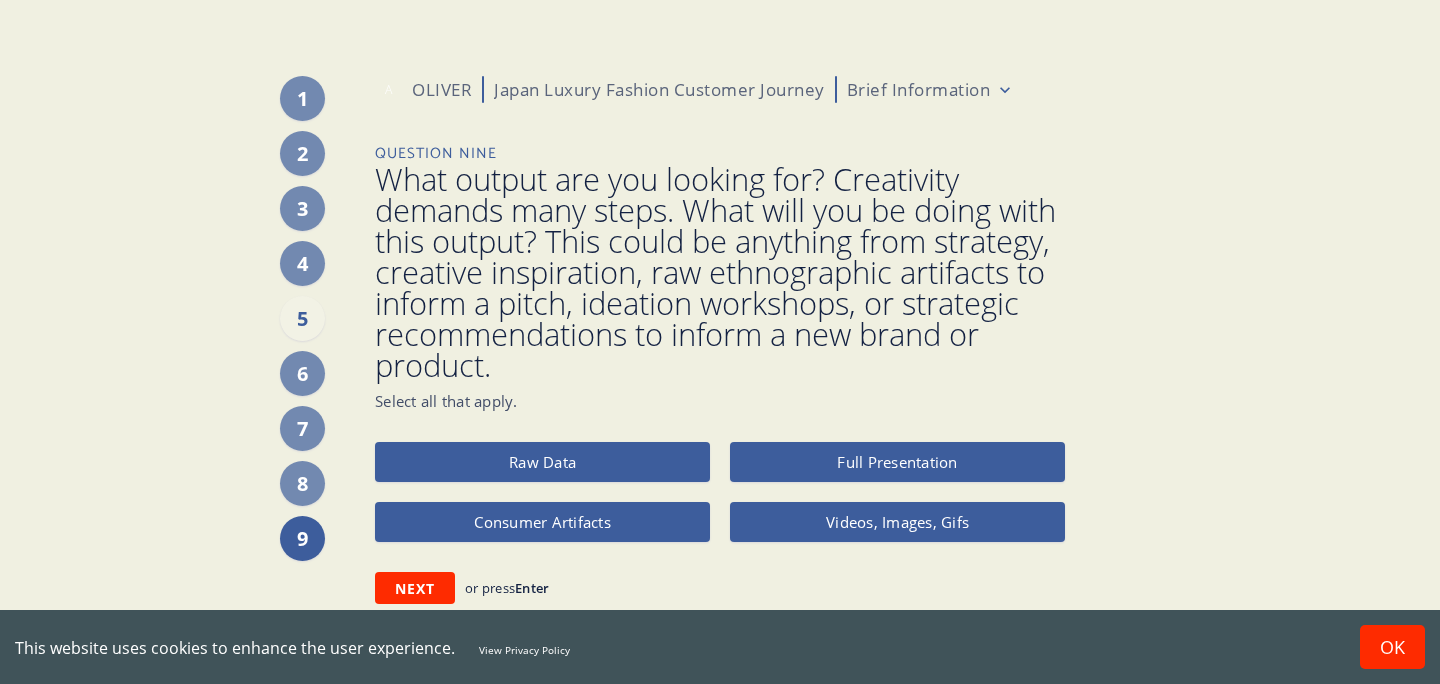 scroll, scrollTop: 0, scrollLeft: 0, axis: both 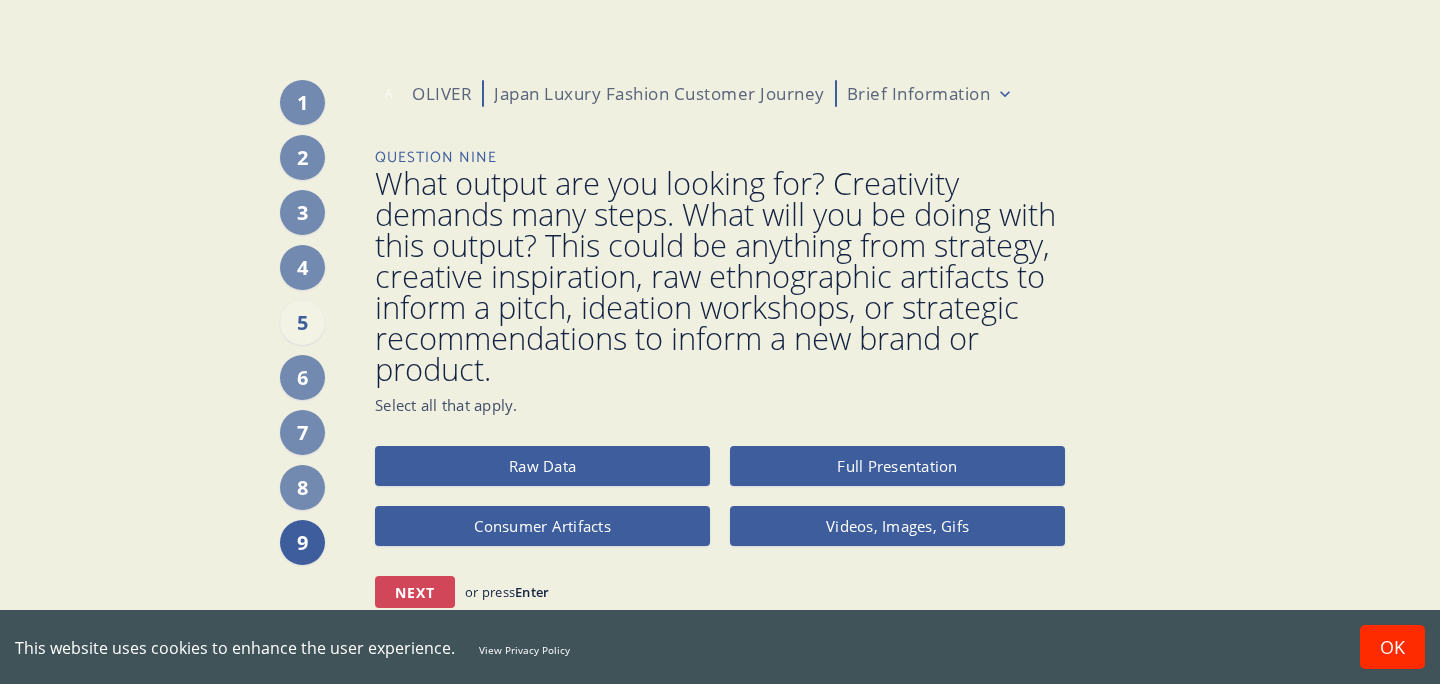 click on "Next" at bounding box center (415, 592) 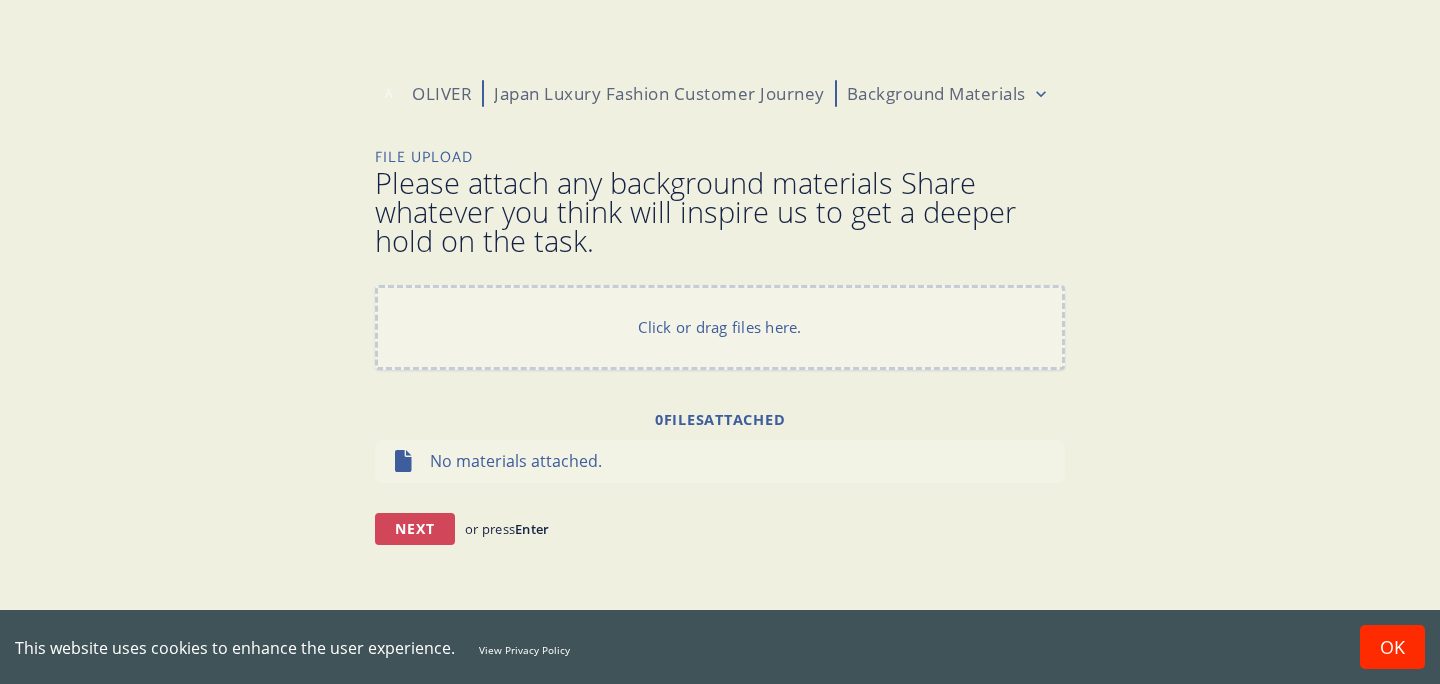 click on "Next" at bounding box center (415, 529) 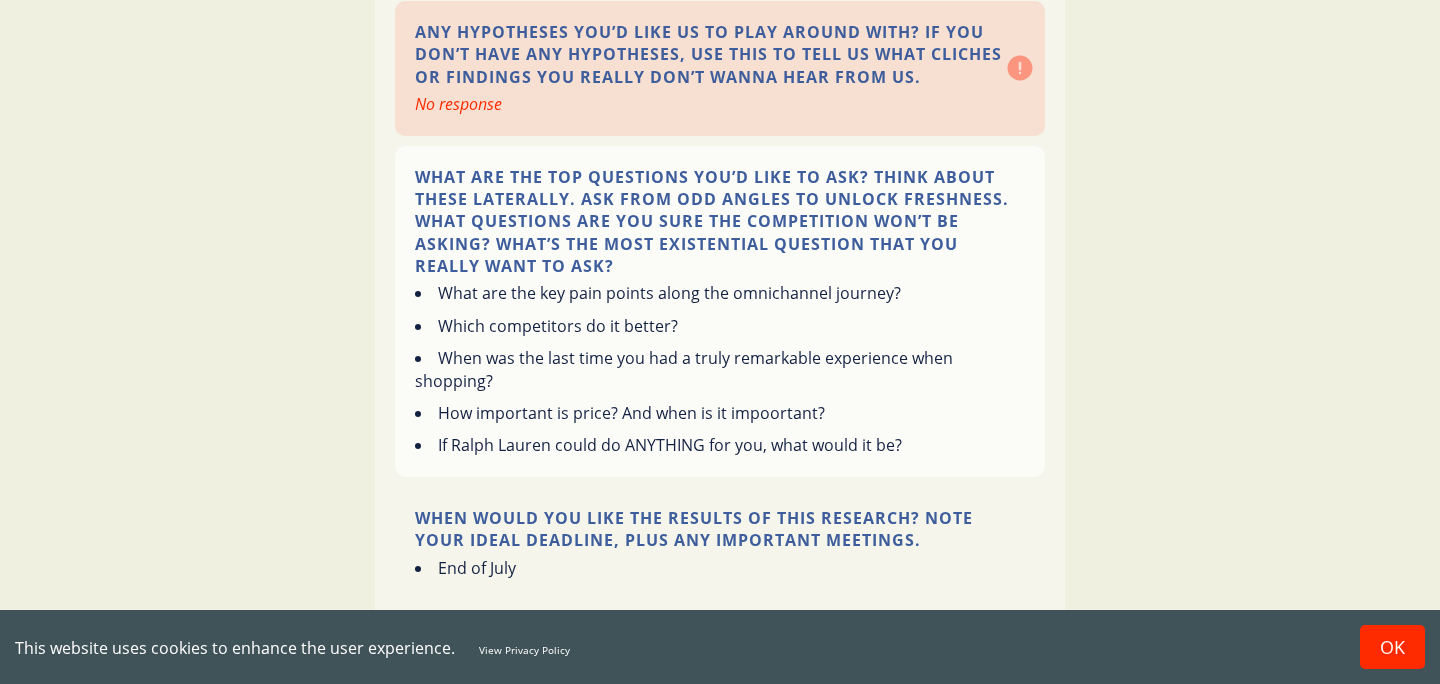 scroll, scrollTop: 2211, scrollLeft: 0, axis: vertical 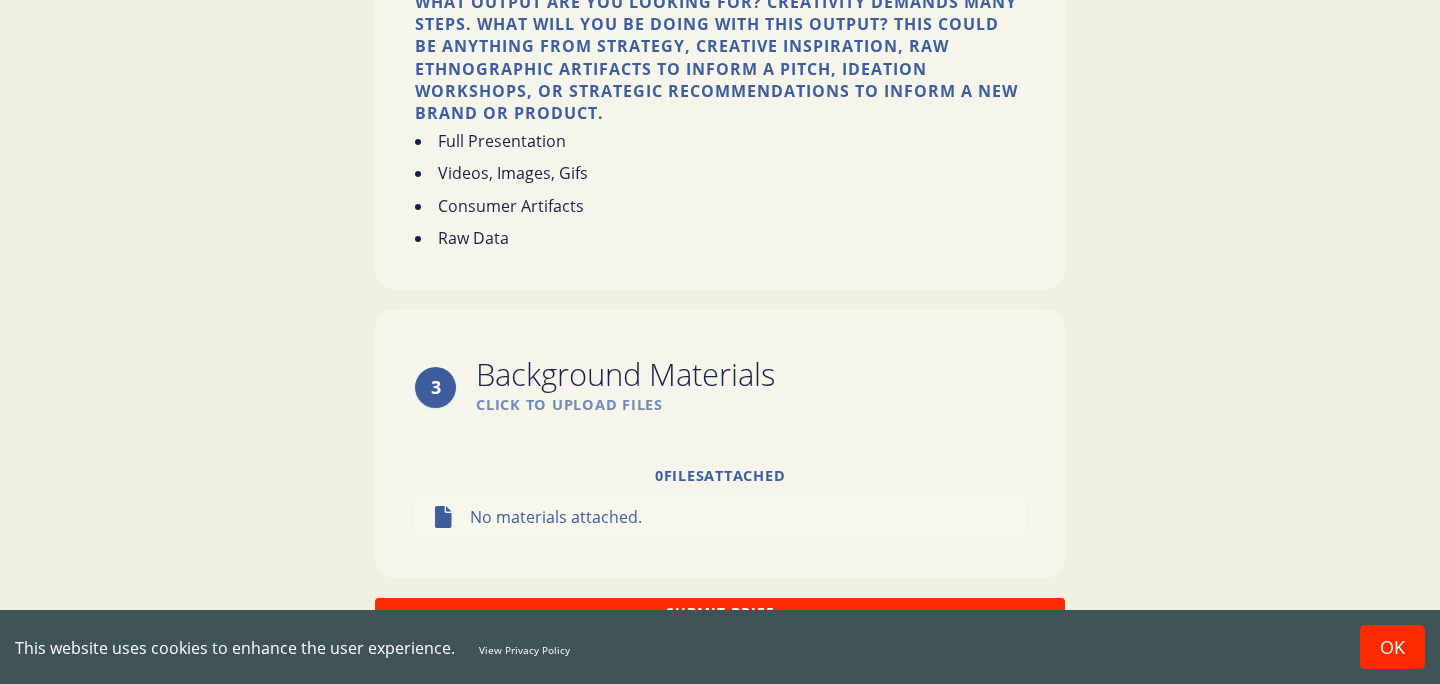 click on "Submit Brief" at bounding box center (720, 612) 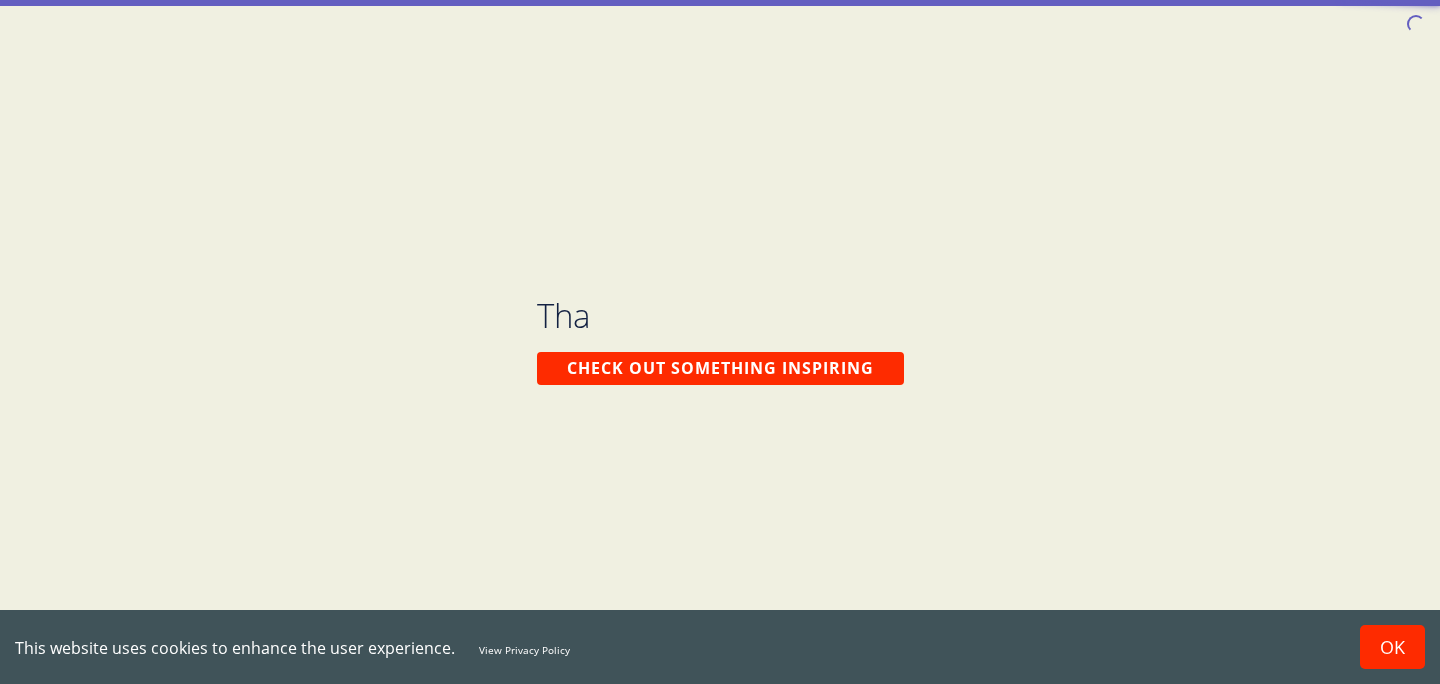 scroll, scrollTop: 0, scrollLeft: 0, axis: both 